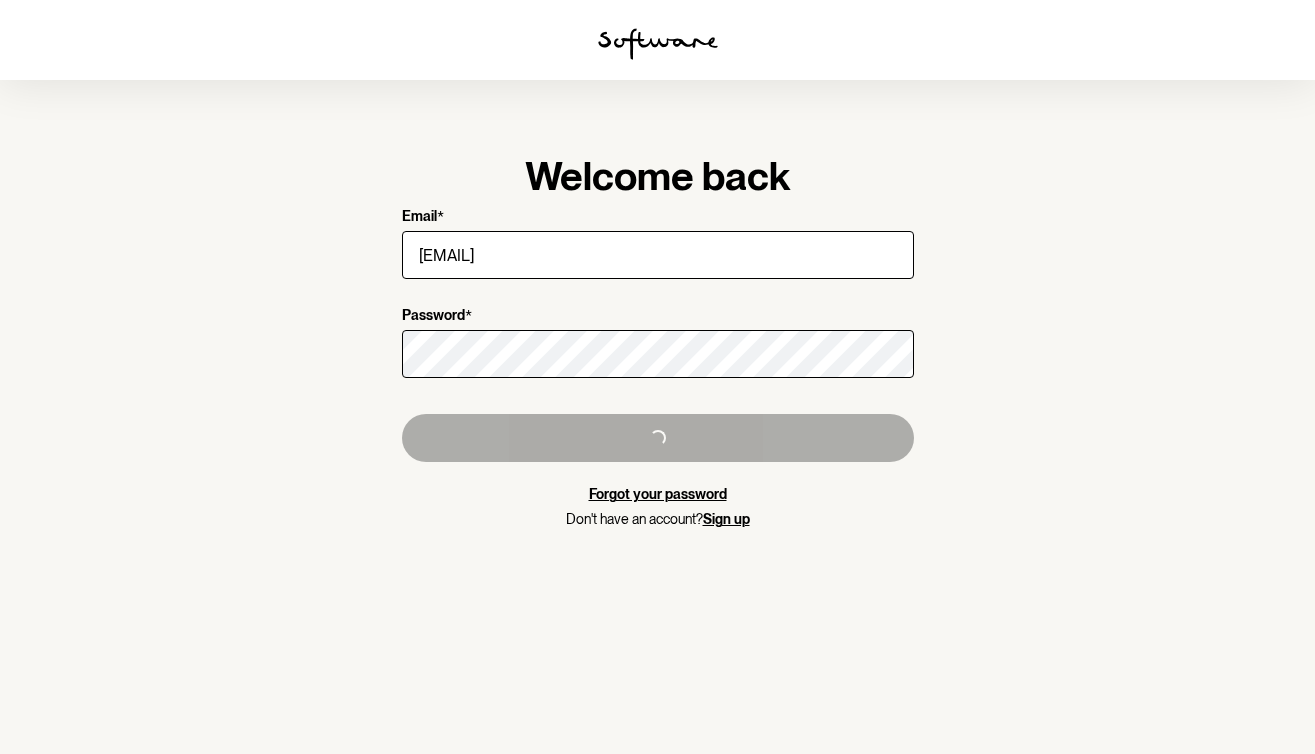 scroll, scrollTop: 0, scrollLeft: 0, axis: both 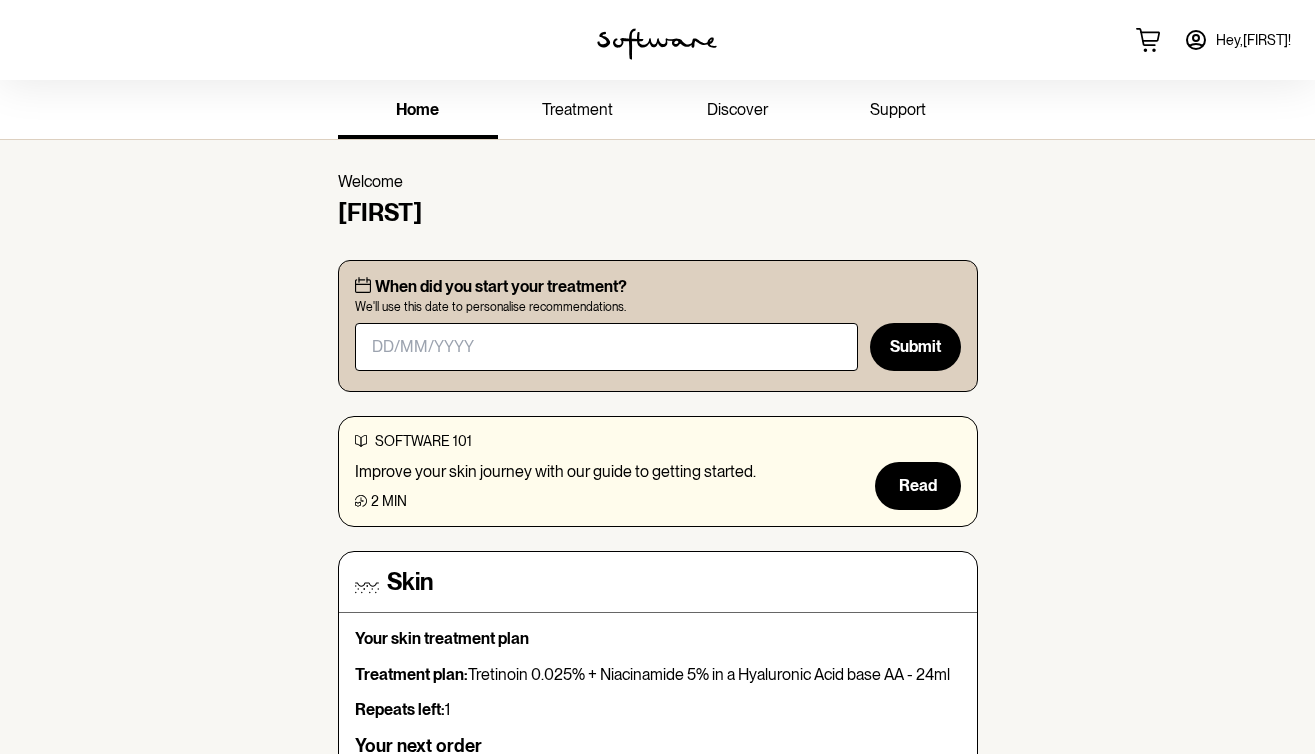 click 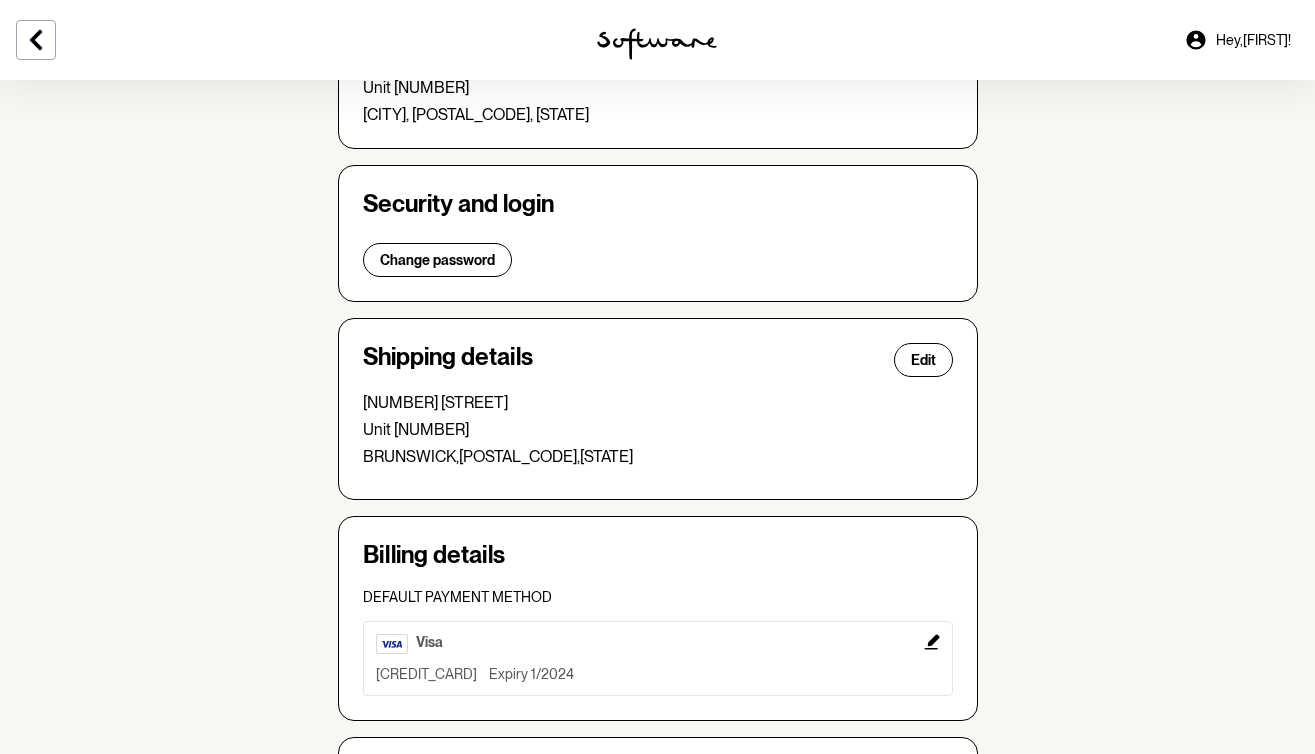 scroll, scrollTop: 324, scrollLeft: 0, axis: vertical 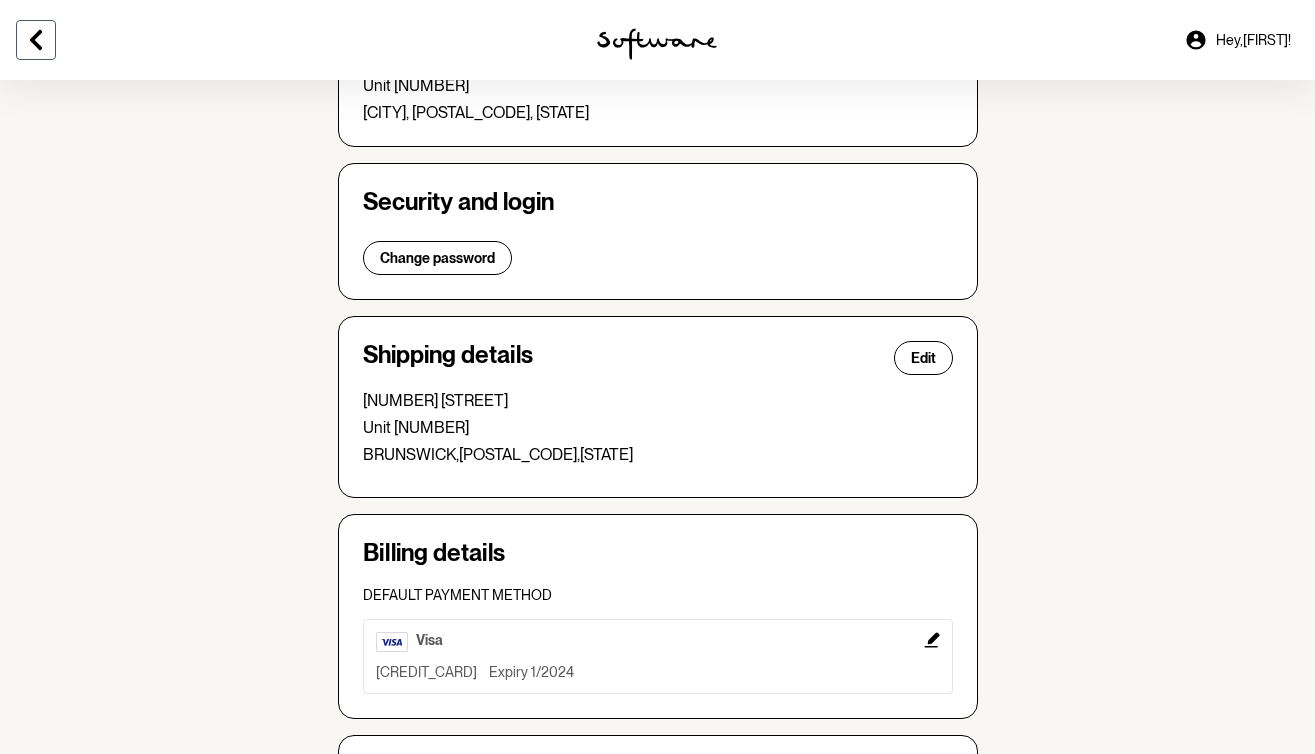 click 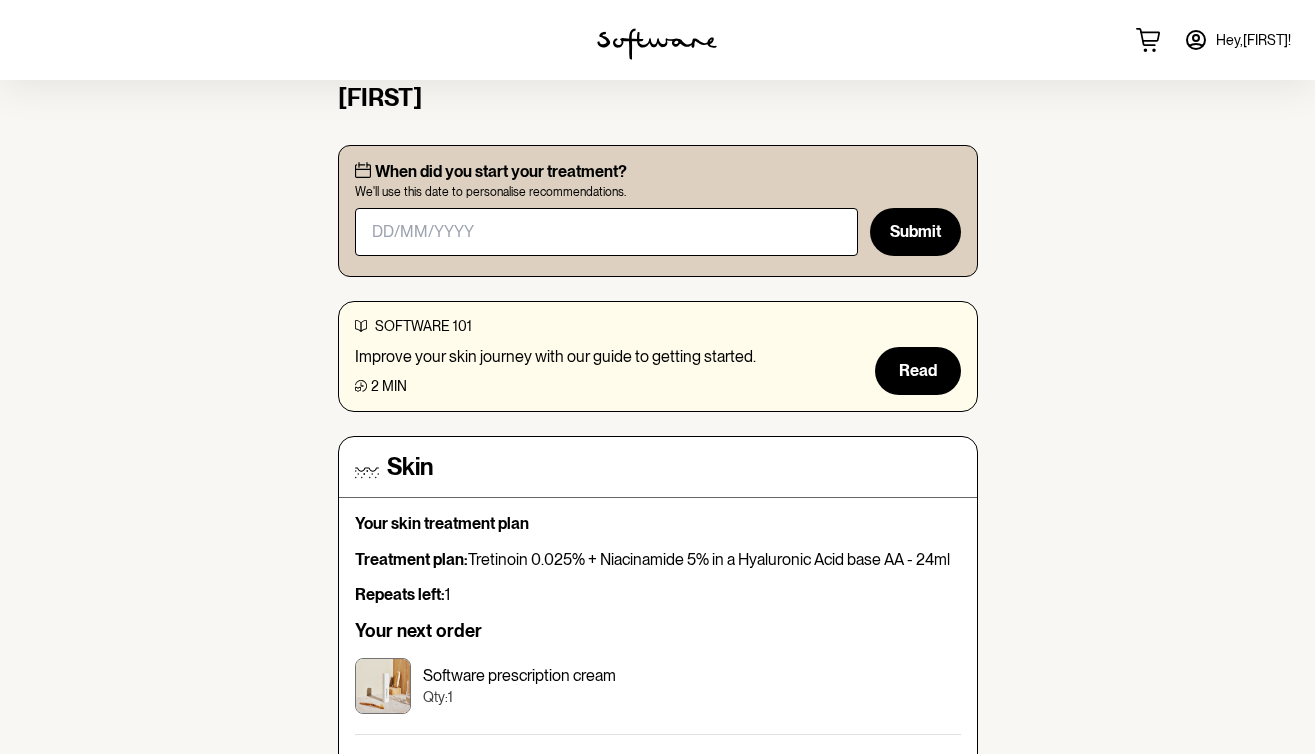 scroll, scrollTop: 0, scrollLeft: 0, axis: both 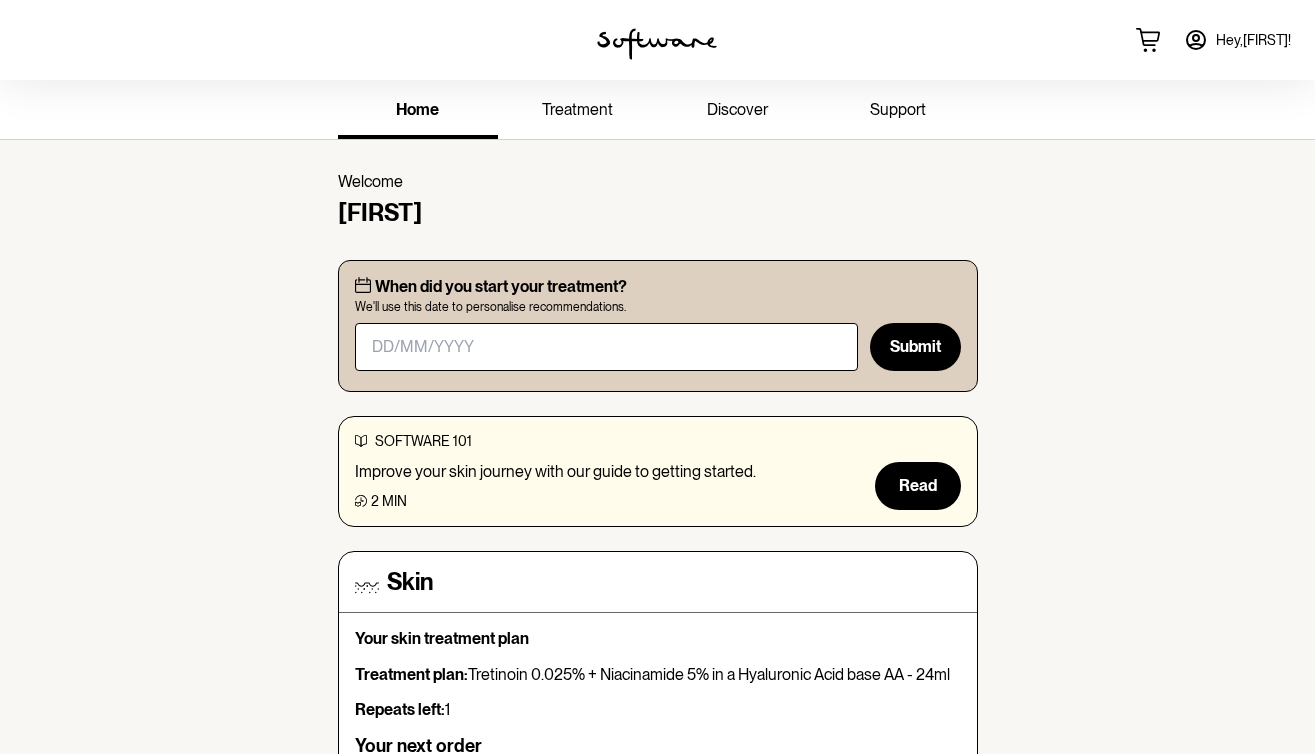 click 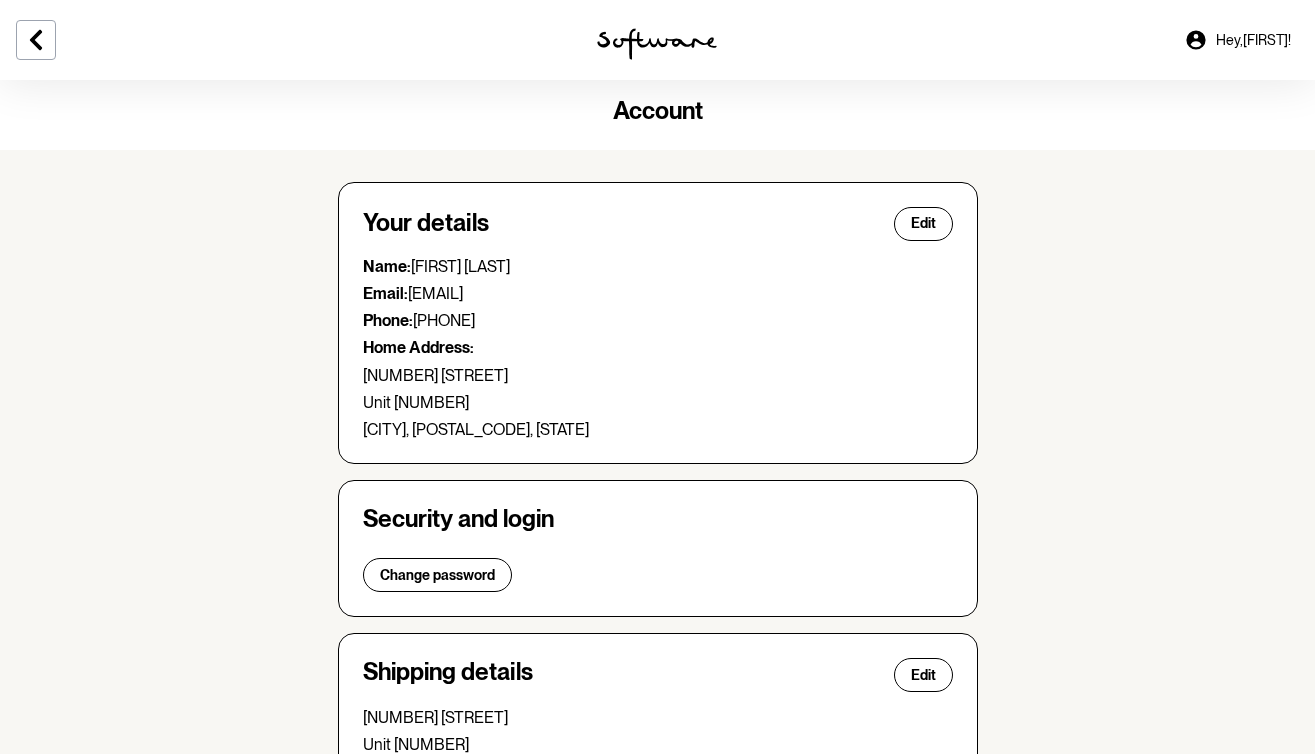 scroll, scrollTop: 0, scrollLeft: 0, axis: both 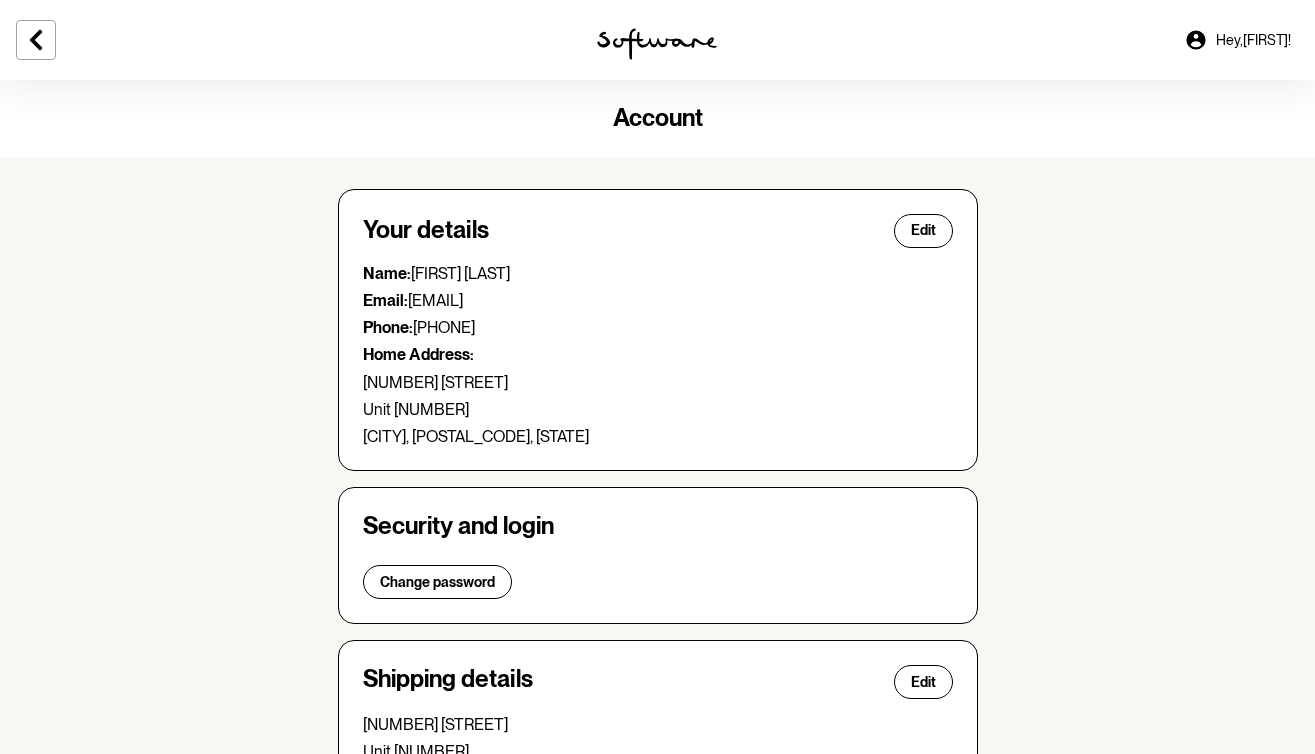 click on "Hey, [FIRST] !" at bounding box center [1253, 40] 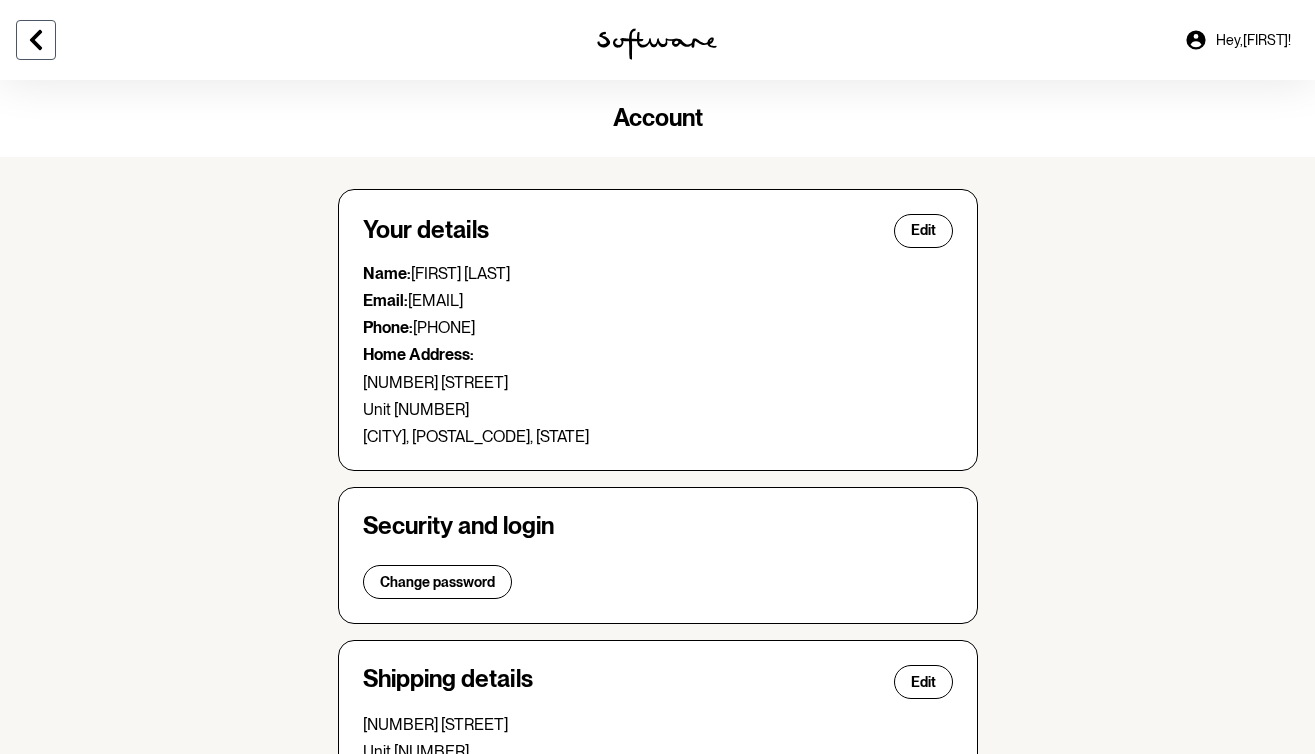 click at bounding box center [36, 40] 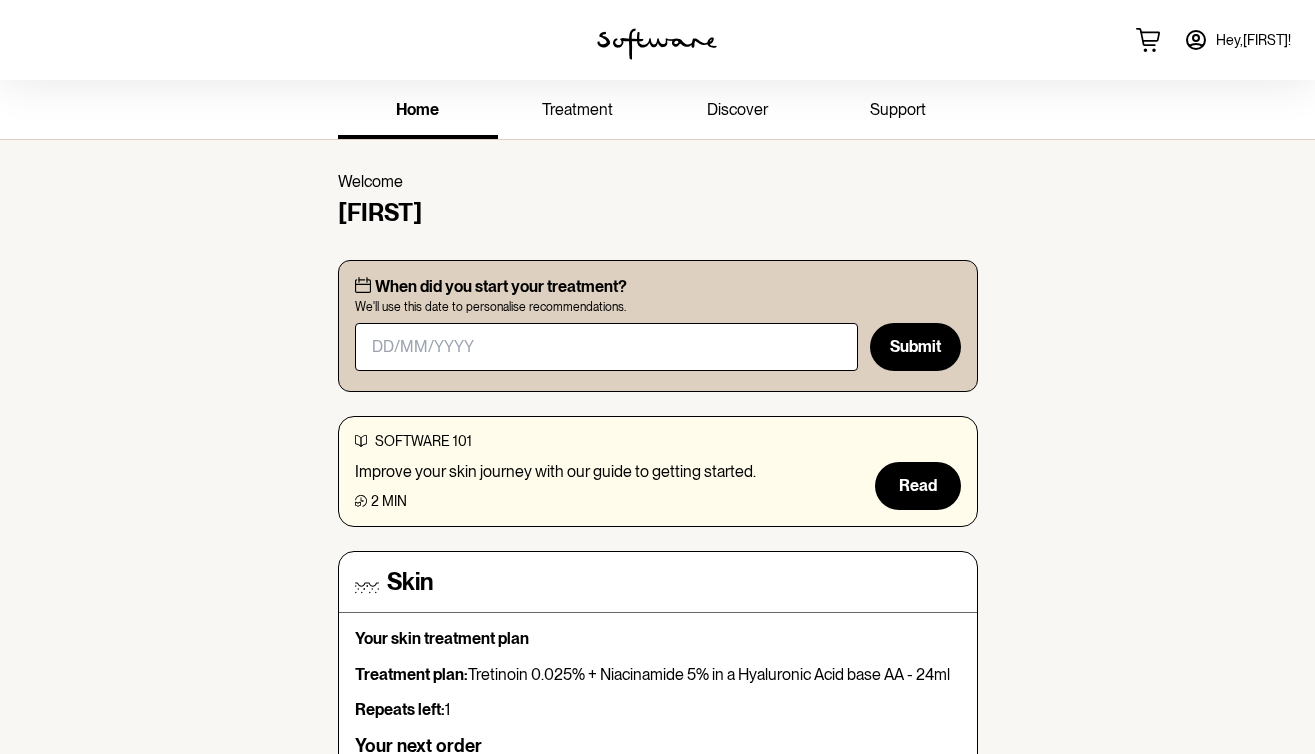 click on "support" at bounding box center [898, 109] 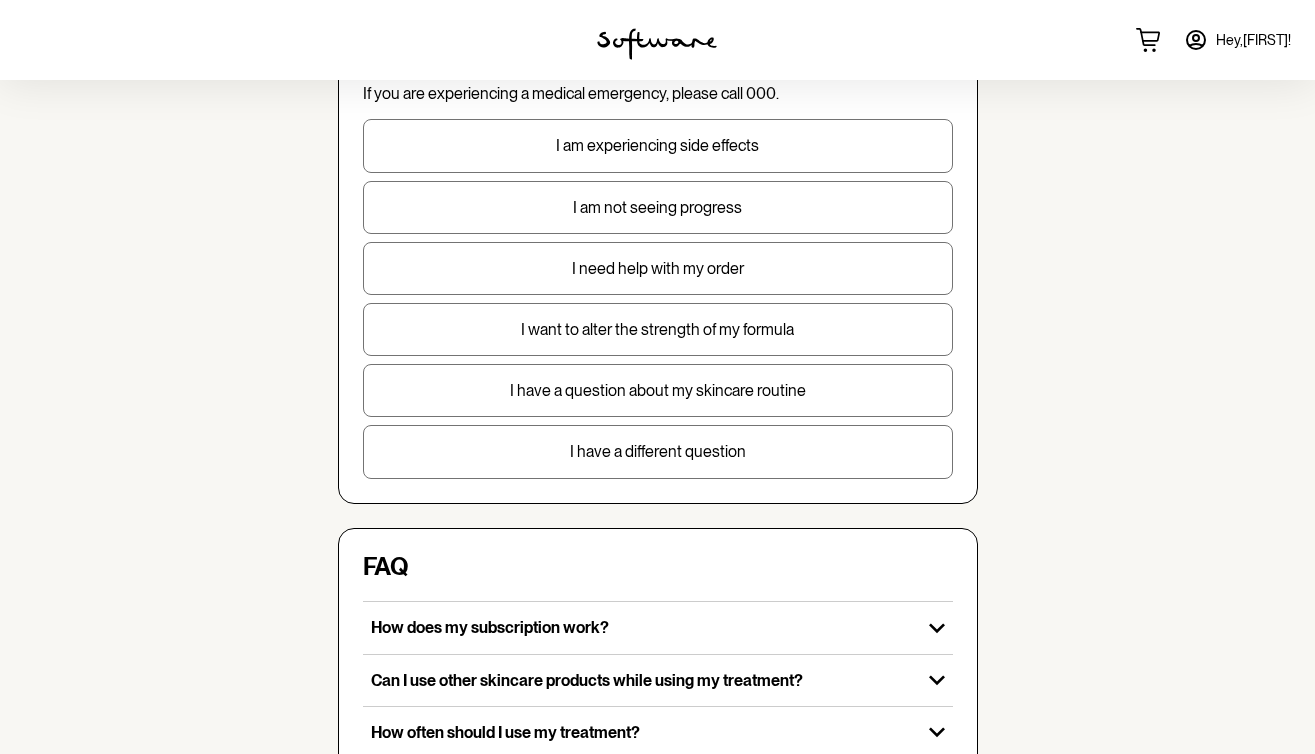 scroll, scrollTop: 0, scrollLeft: 0, axis: both 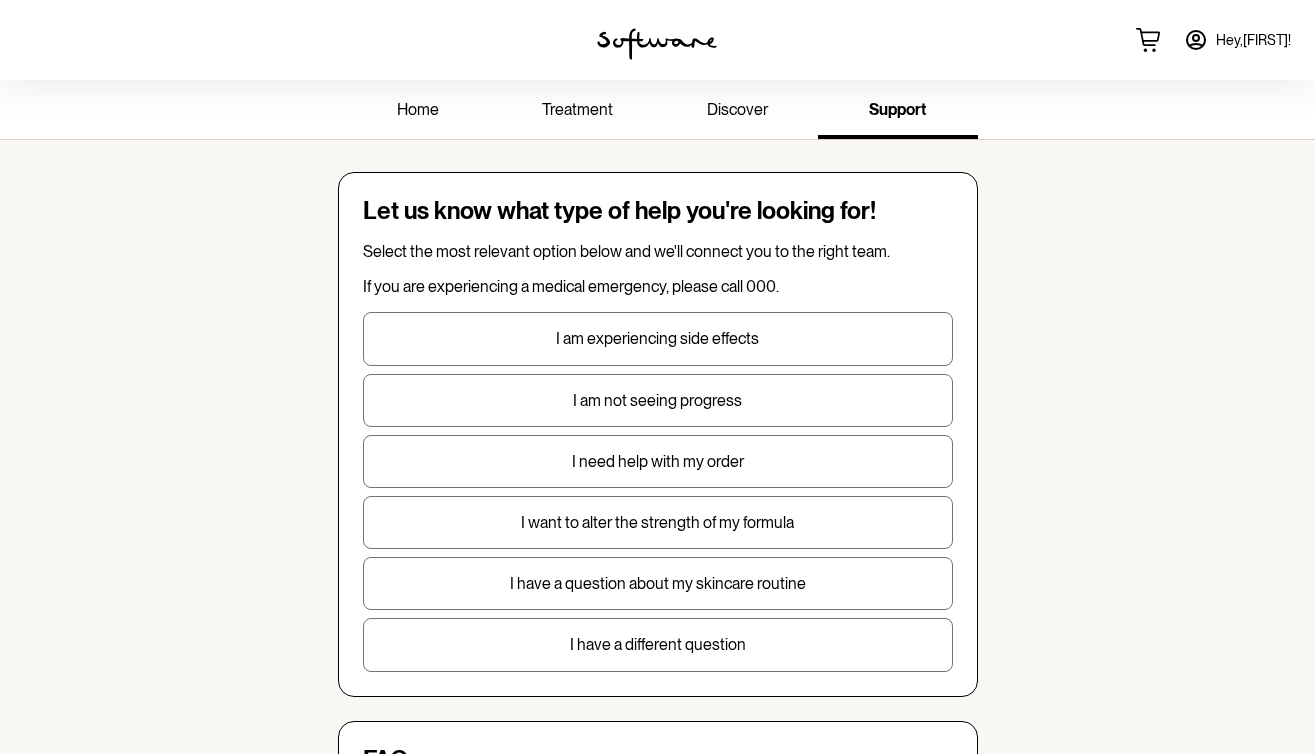 click on "discover" at bounding box center (737, 109) 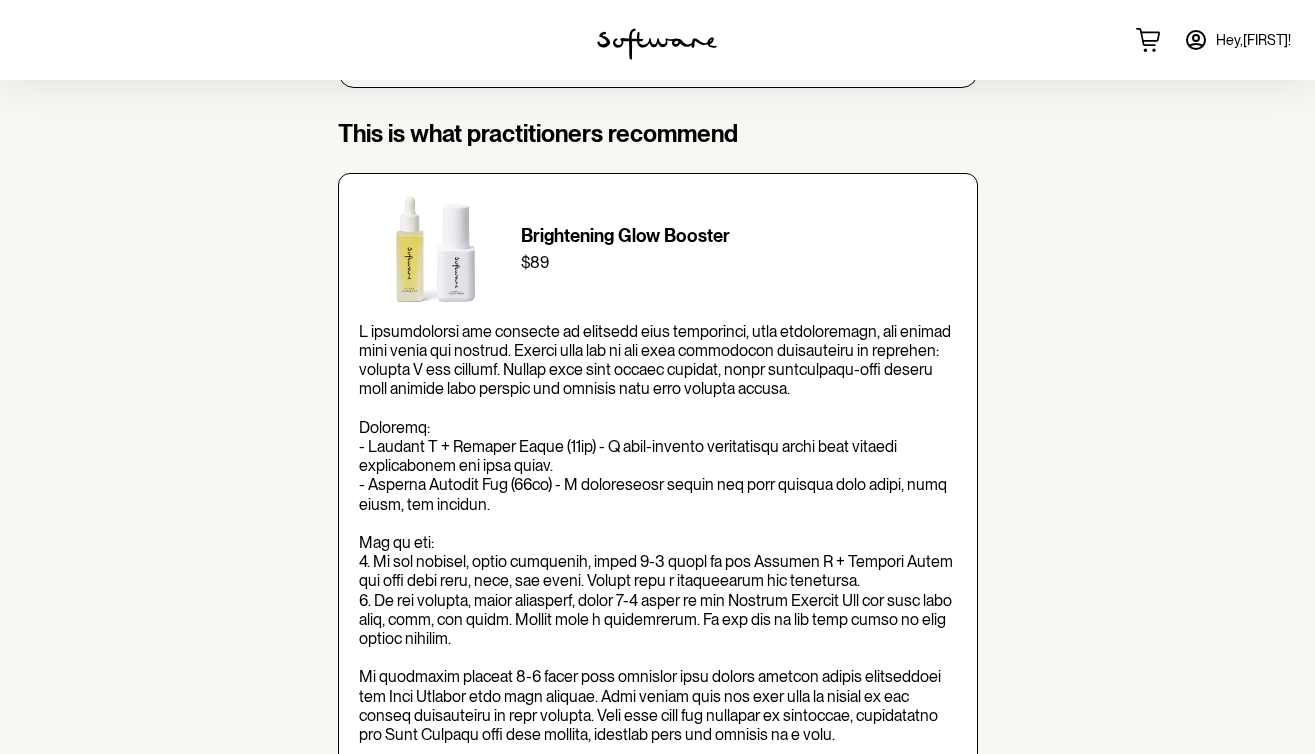 scroll, scrollTop: 0, scrollLeft: 0, axis: both 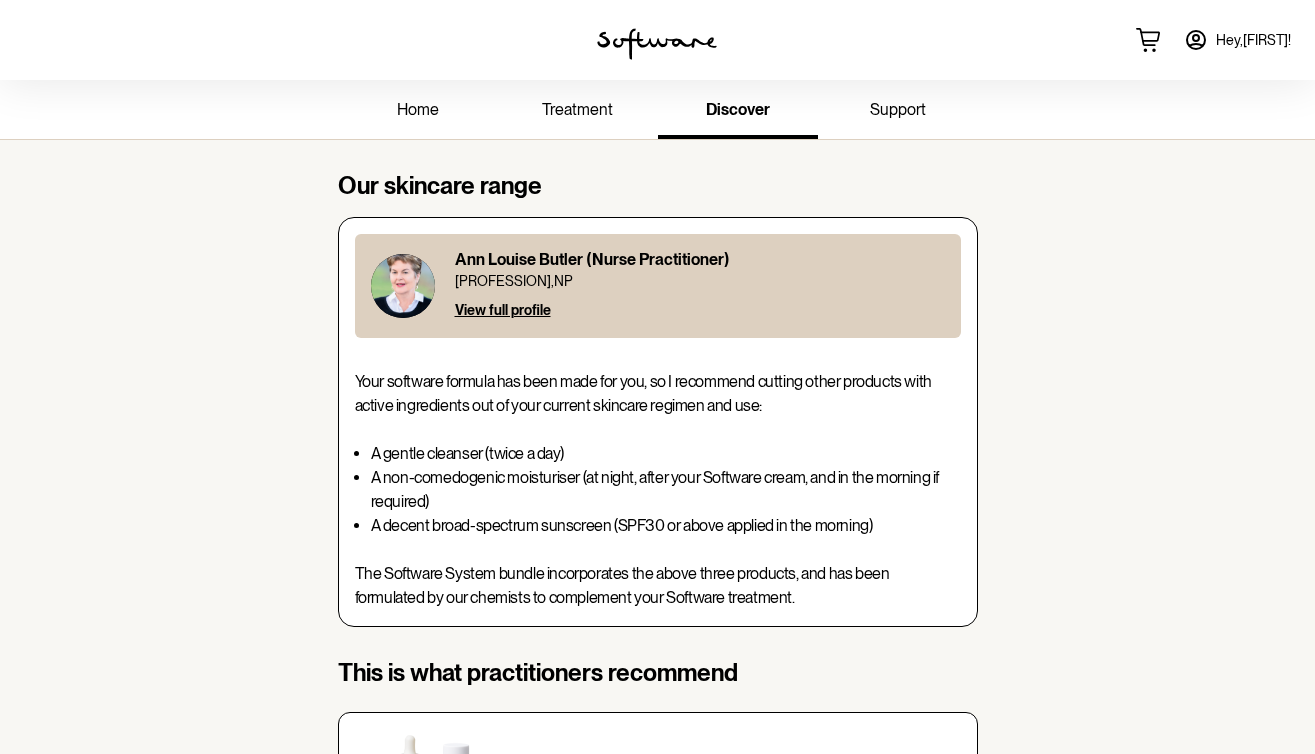 click 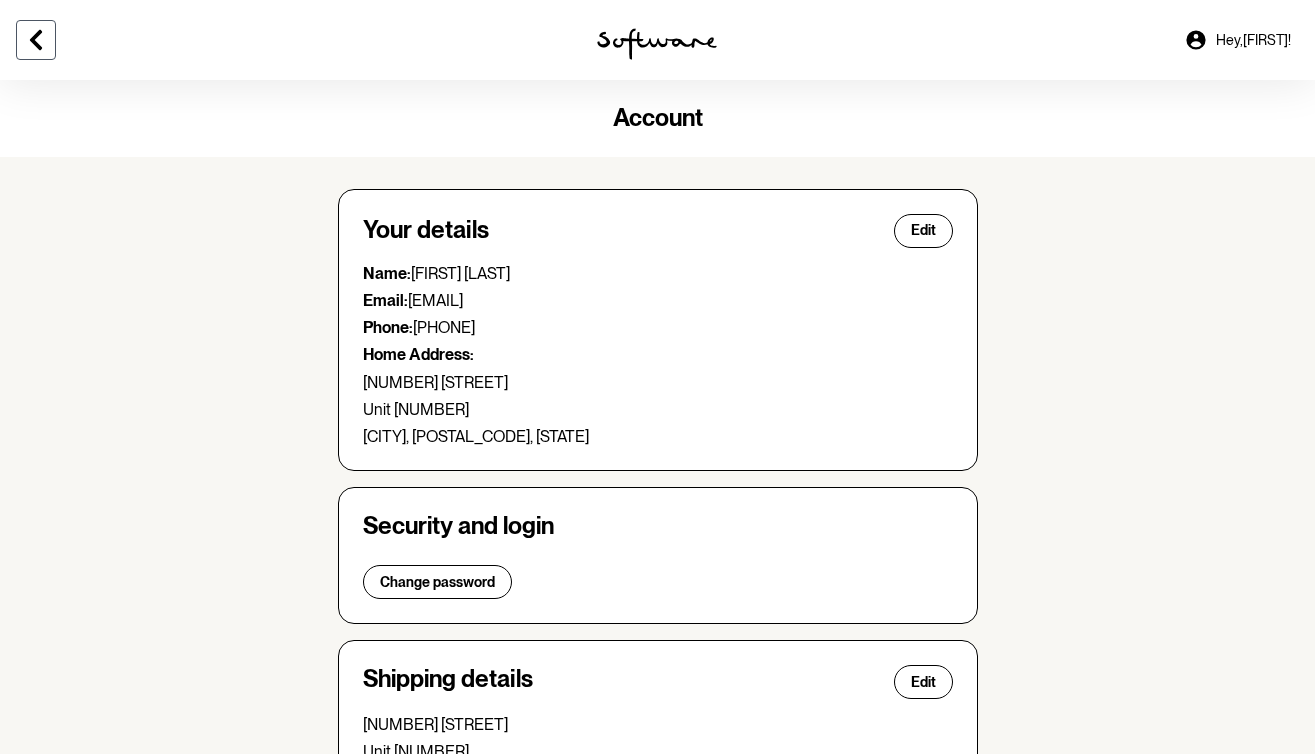 click 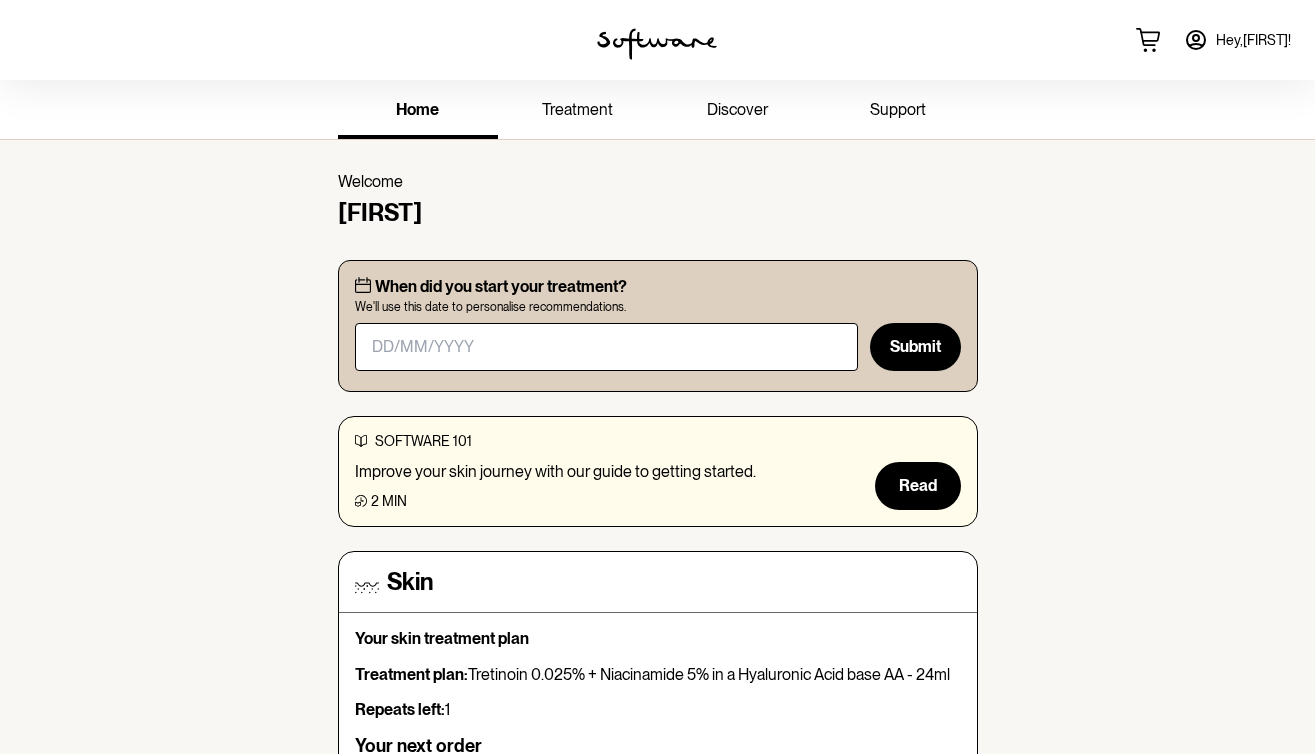 click on "support" at bounding box center [898, 109] 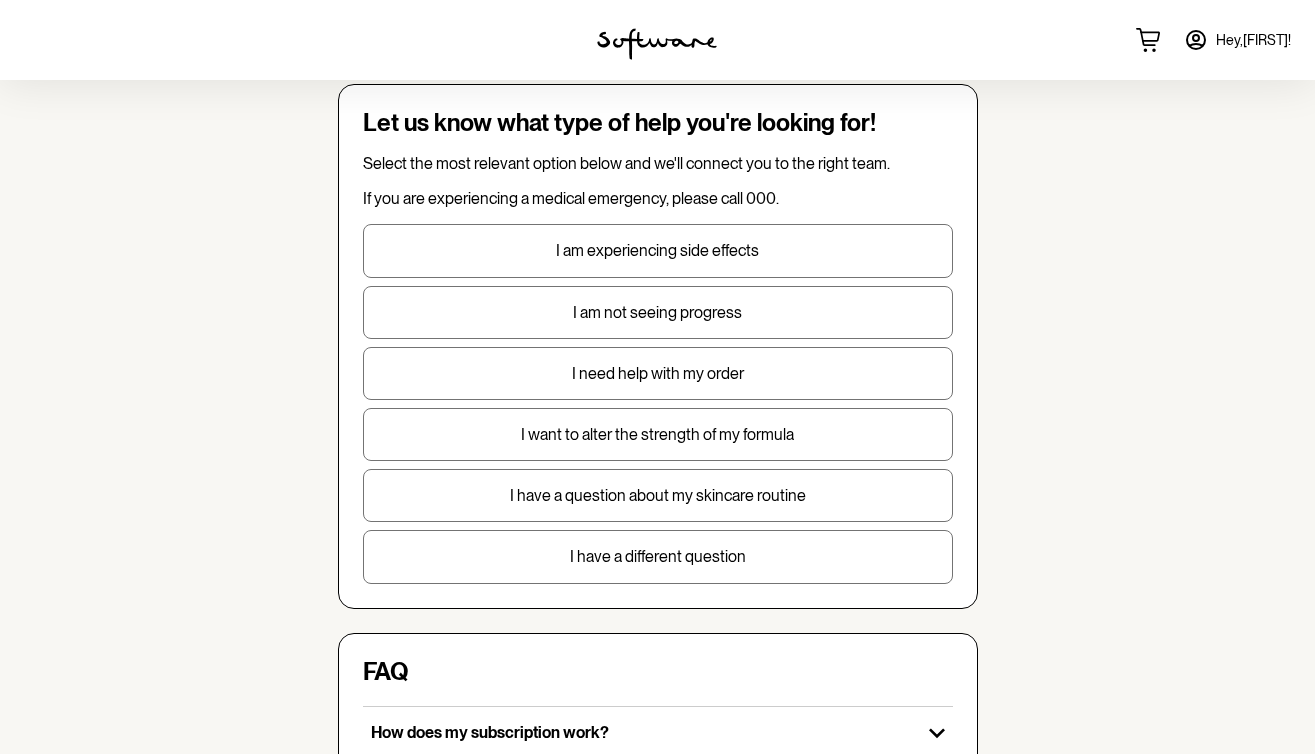 scroll, scrollTop: 94, scrollLeft: 0, axis: vertical 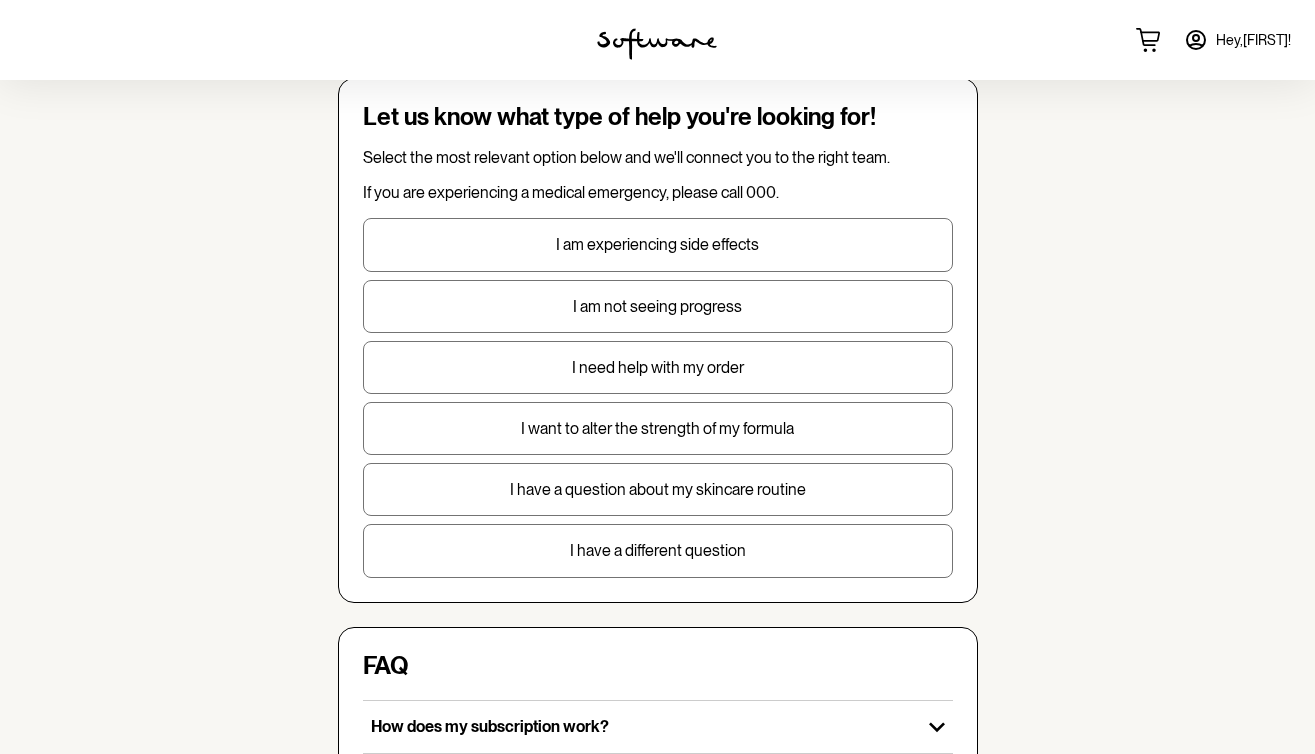 click on "I have a different question" at bounding box center (658, 550) 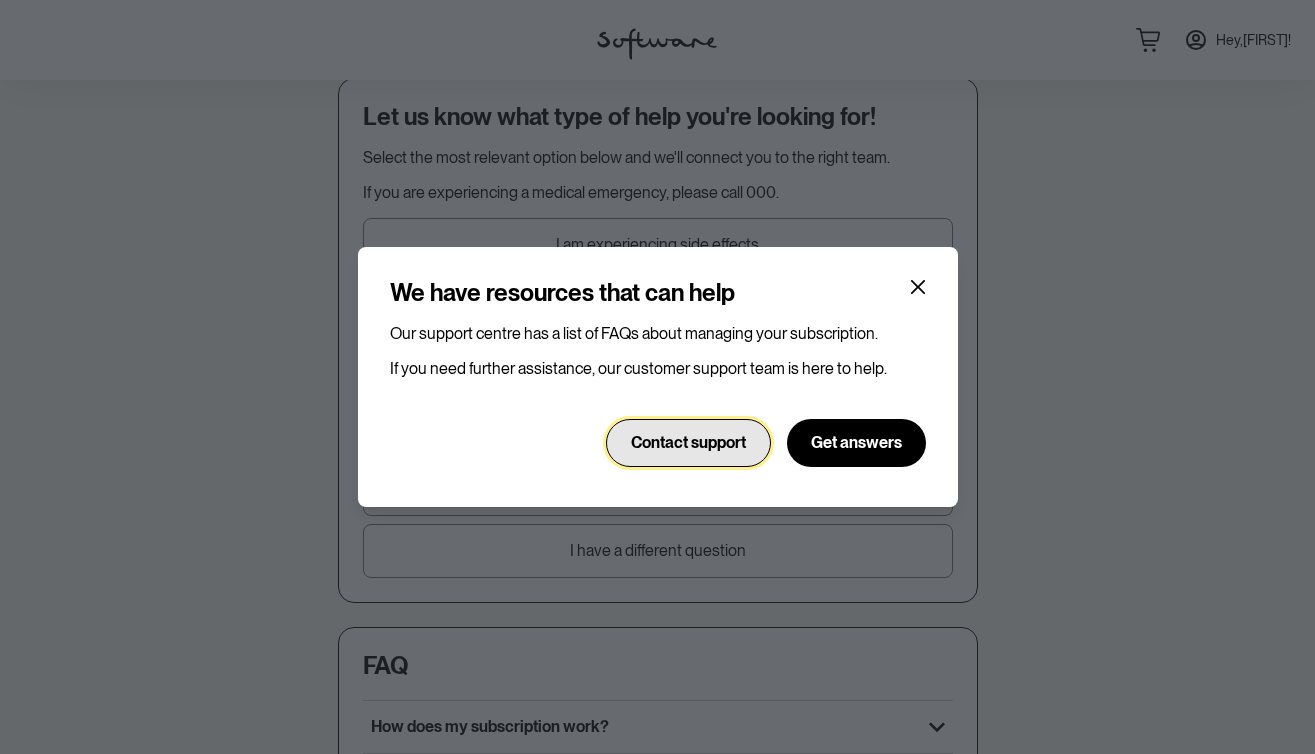 click on "Contact support" at bounding box center [688, 442] 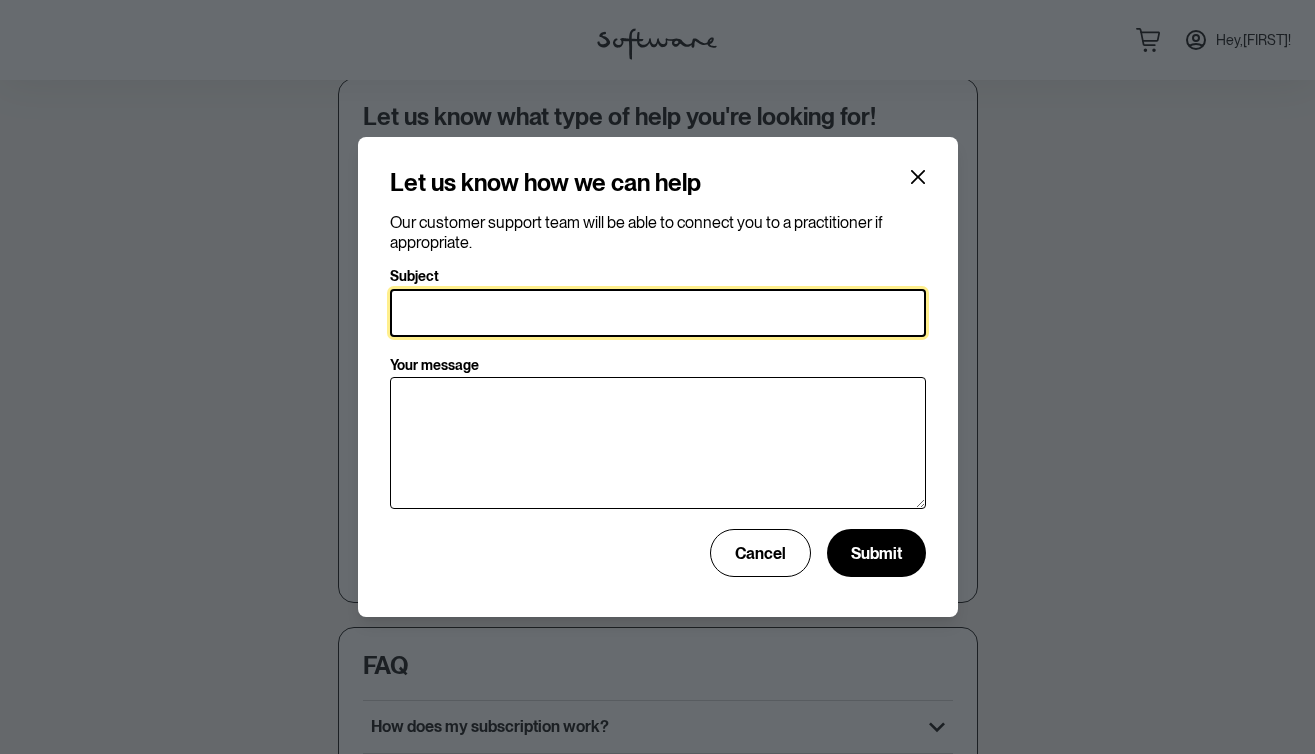 click on "Subject" at bounding box center [658, 313] 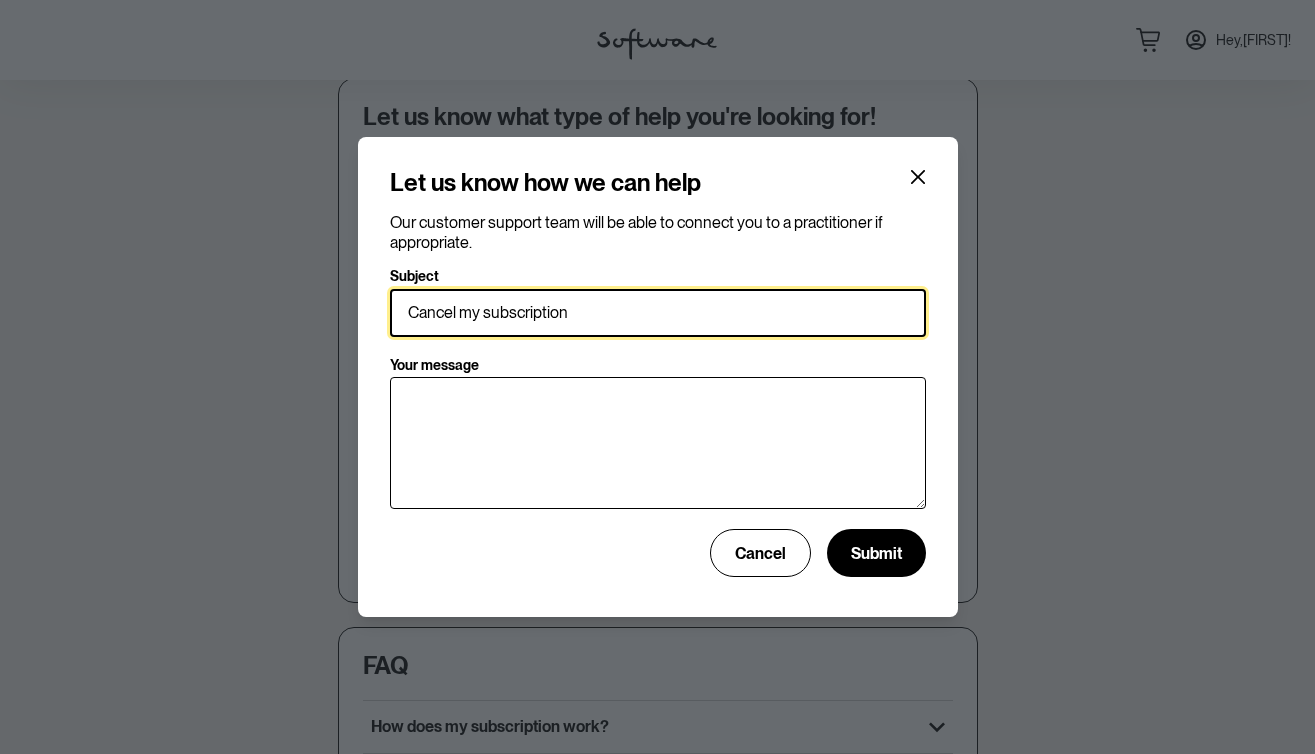 type on "Cancel my subscription" 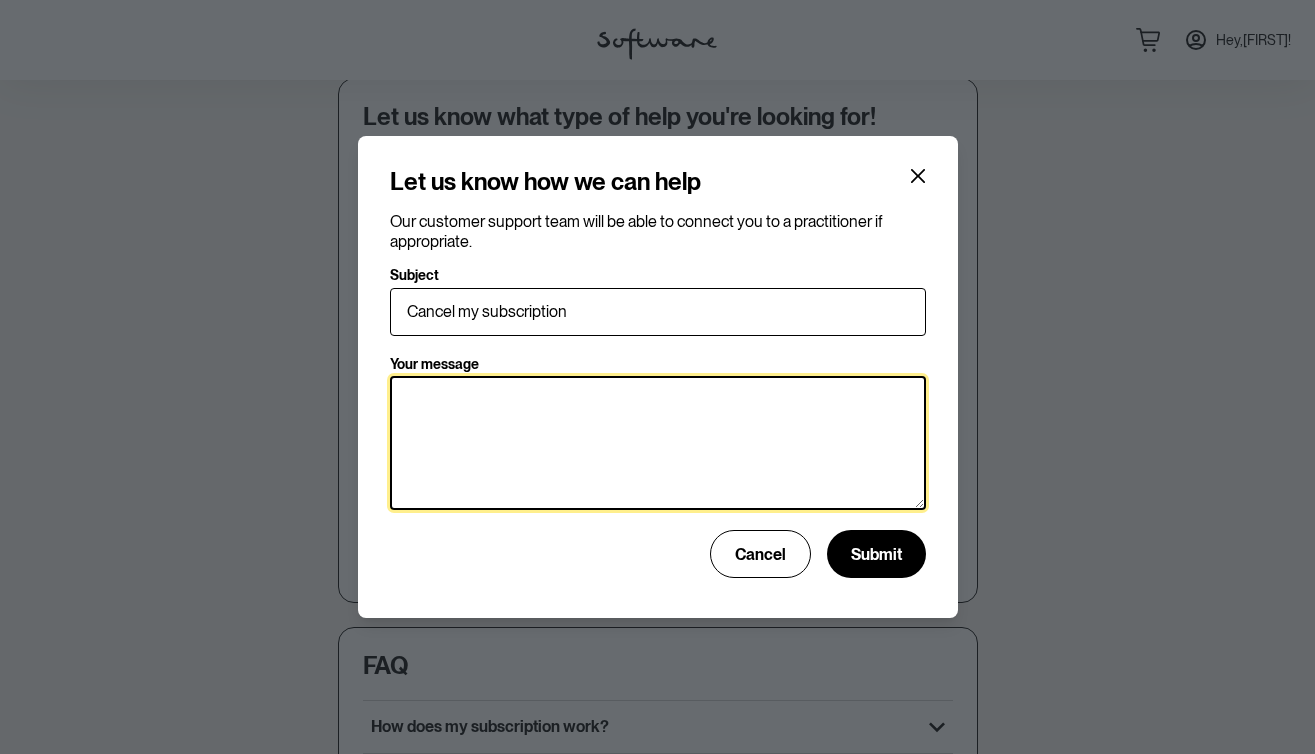 click on "Your message" at bounding box center [658, 443] 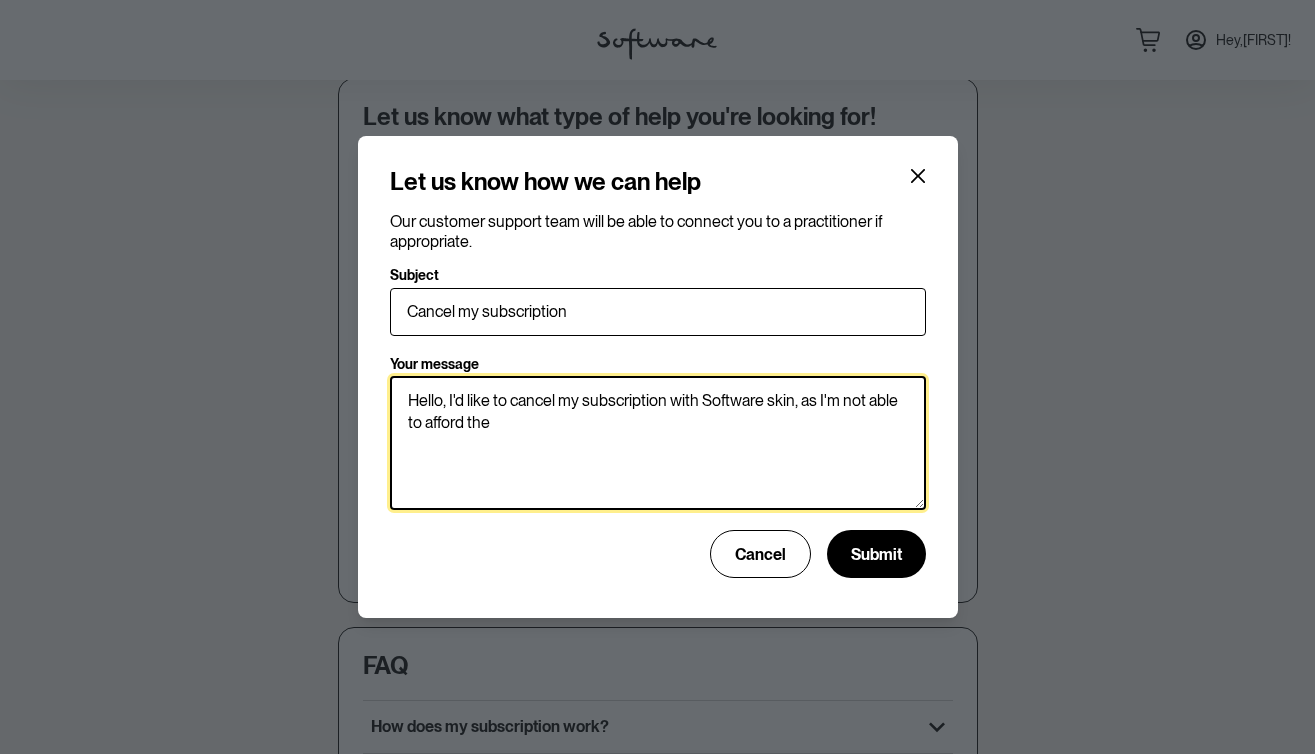 drag, startPoint x: 802, startPoint y: 408, endPoint x: 810, endPoint y: 445, distance: 37.85499 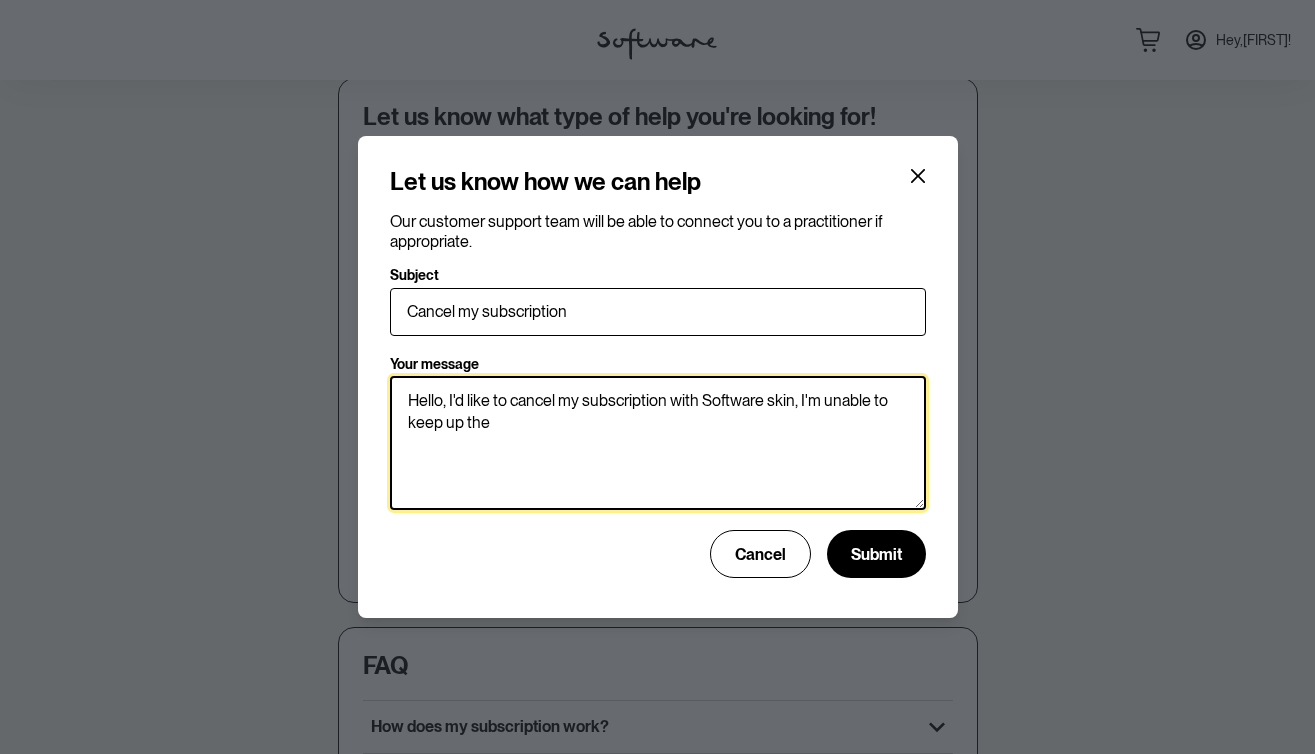 drag, startPoint x: 800, startPoint y: 400, endPoint x: 802, endPoint y: 426, distance: 26.076809 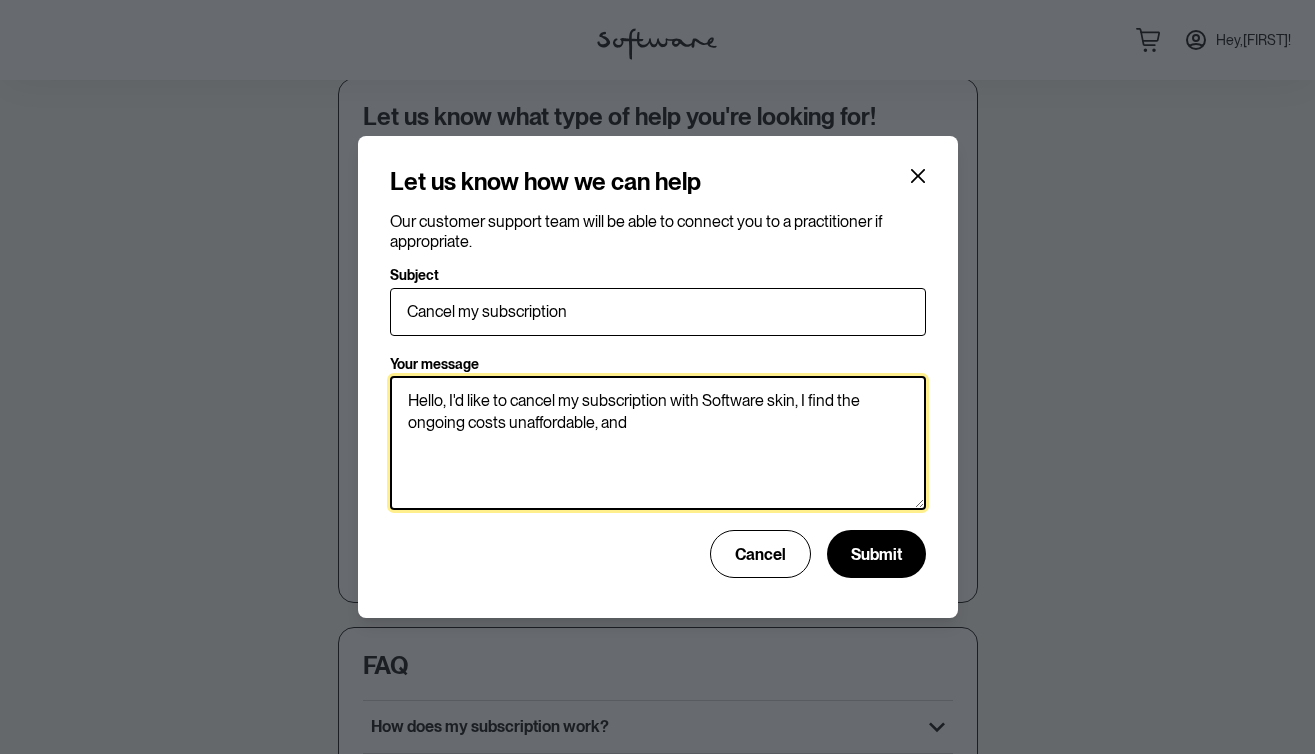 drag, startPoint x: 801, startPoint y: 403, endPoint x: 809, endPoint y: 425, distance: 23.409399 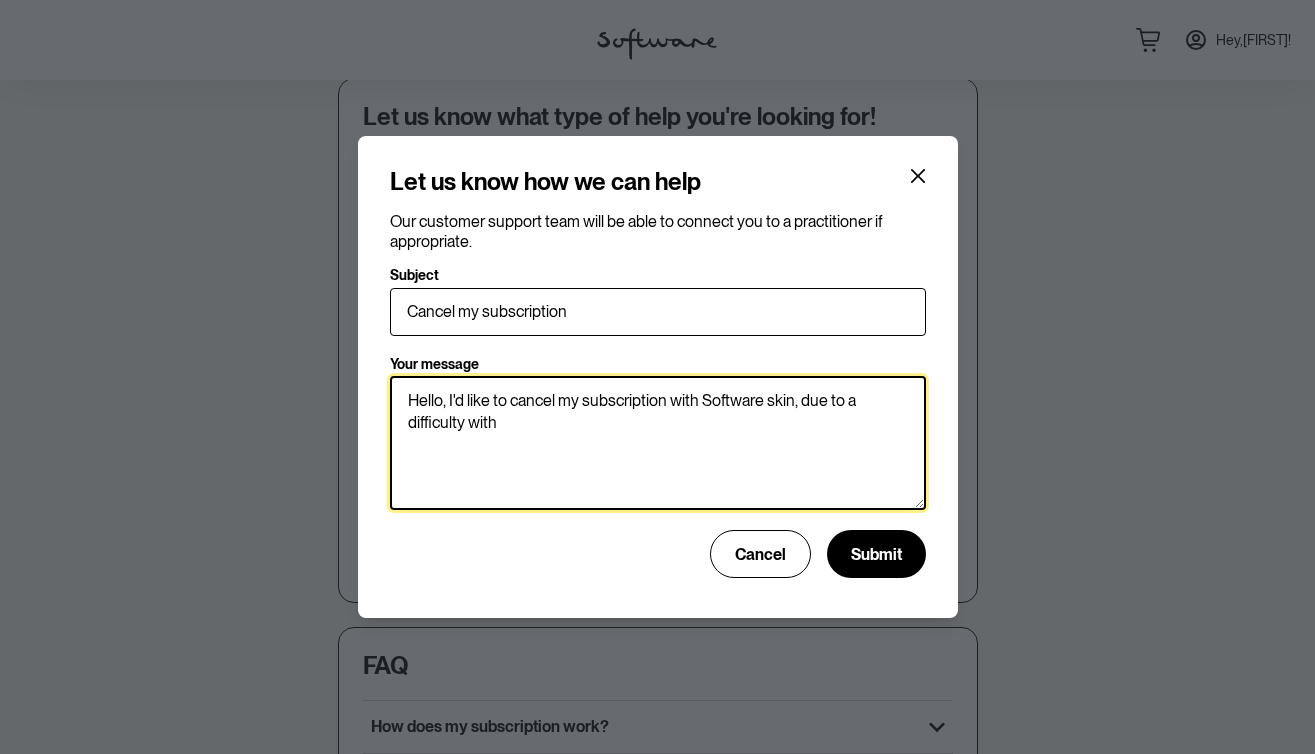 drag, startPoint x: 803, startPoint y: 407, endPoint x: 803, endPoint y: 424, distance: 17 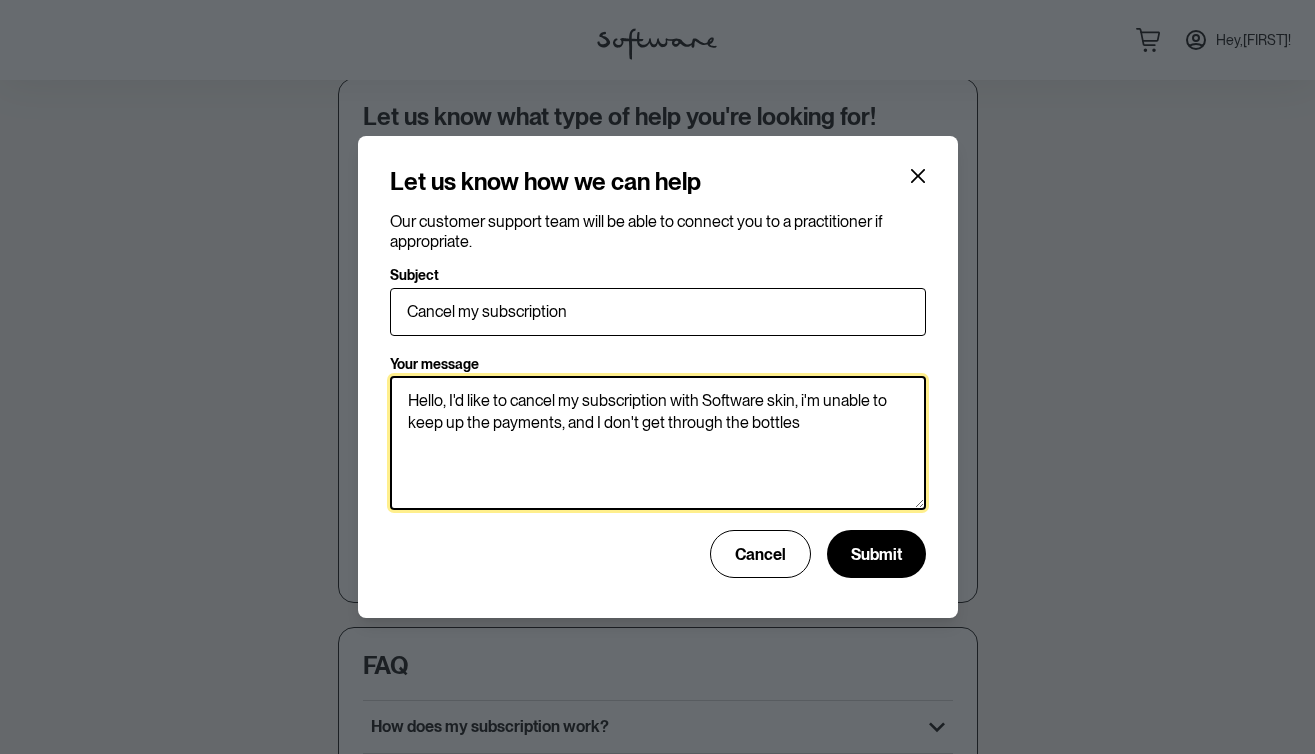drag, startPoint x: 557, startPoint y: 430, endPoint x: 557, endPoint y: 441, distance: 11 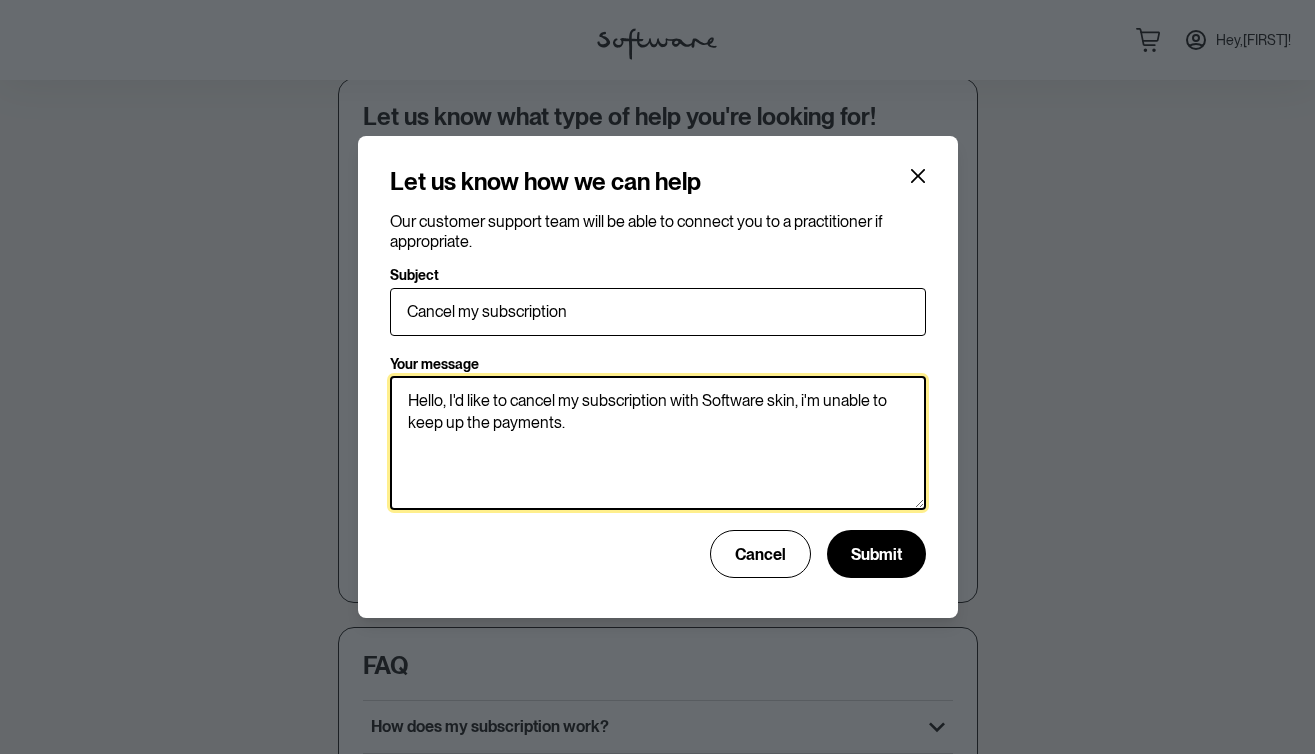 click on "Hello, I'd like to cancel my subscription with Software skin, i'm unable to keep up the payments." at bounding box center [658, 443] 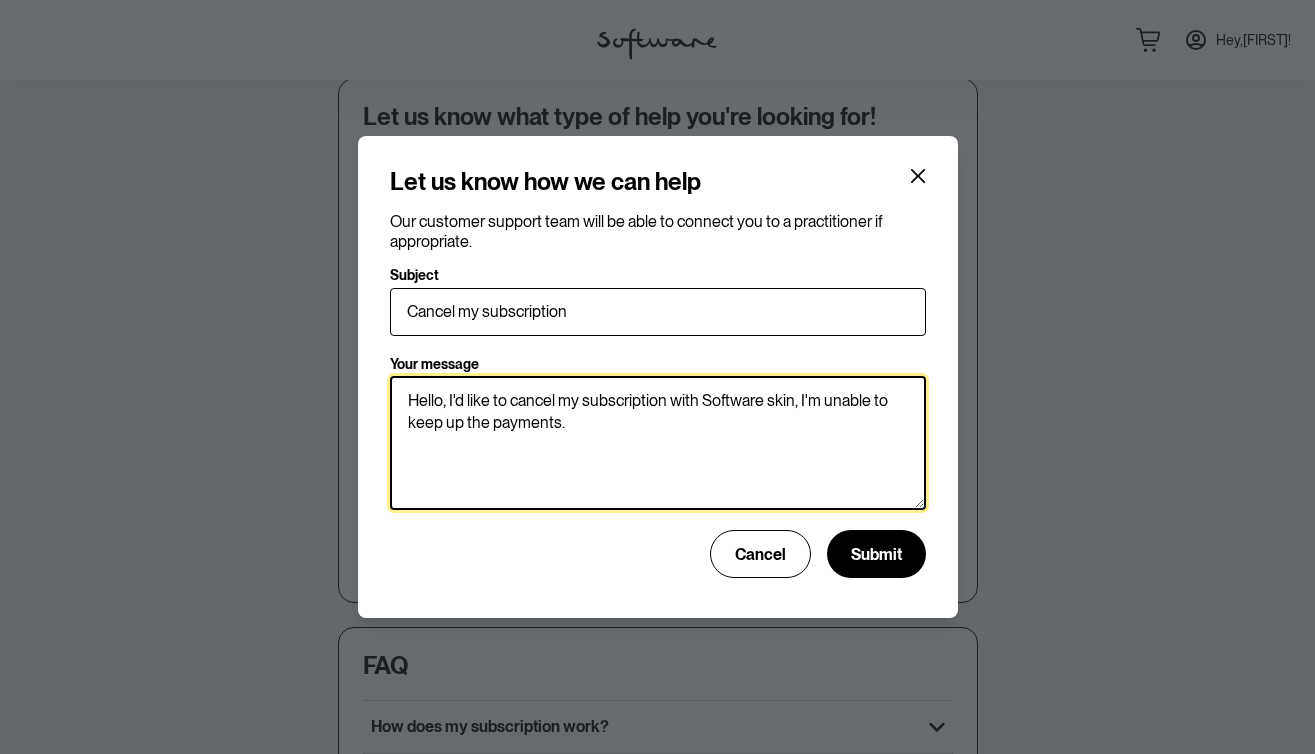 click on "Hello, I'd like to cancel my subscription with Software skin, I'm unable to keep up the payments." at bounding box center [658, 443] 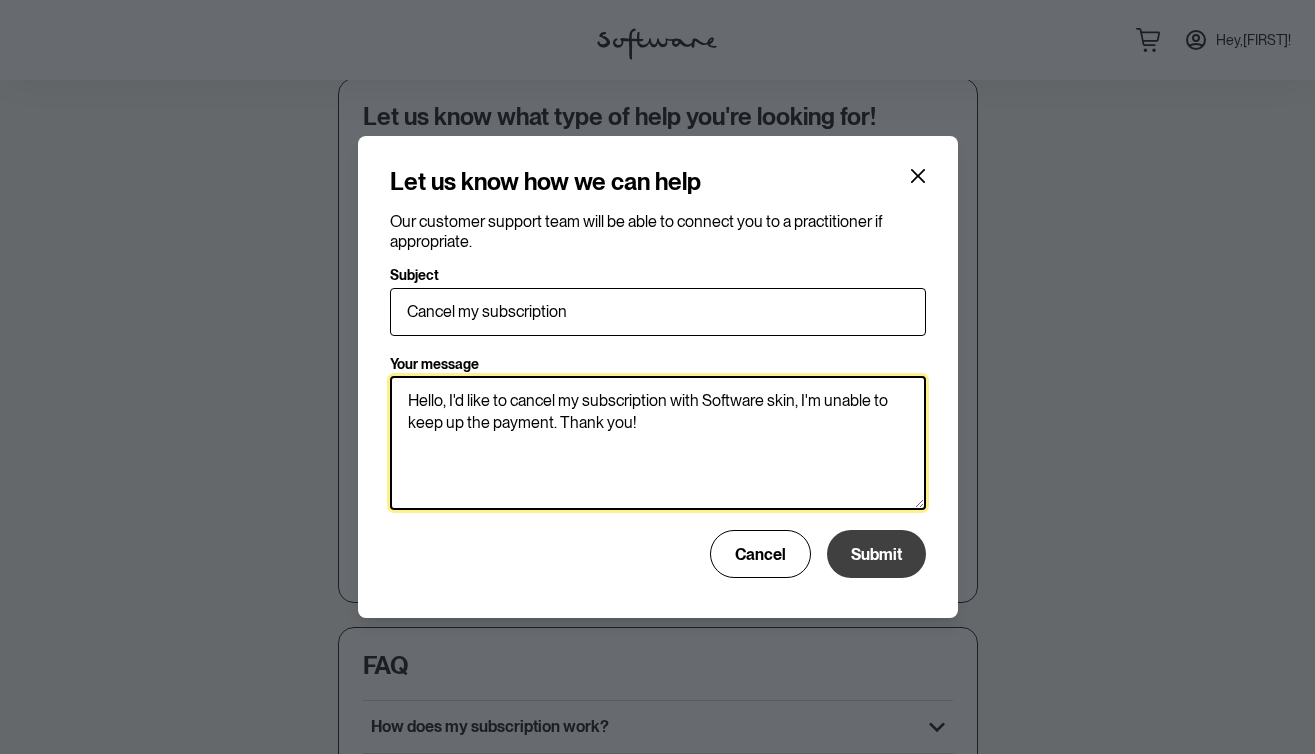 type on "Hello, I'd like to cancel my subscription with Software skin, I'm unable to keep up the payment. Thank you!" 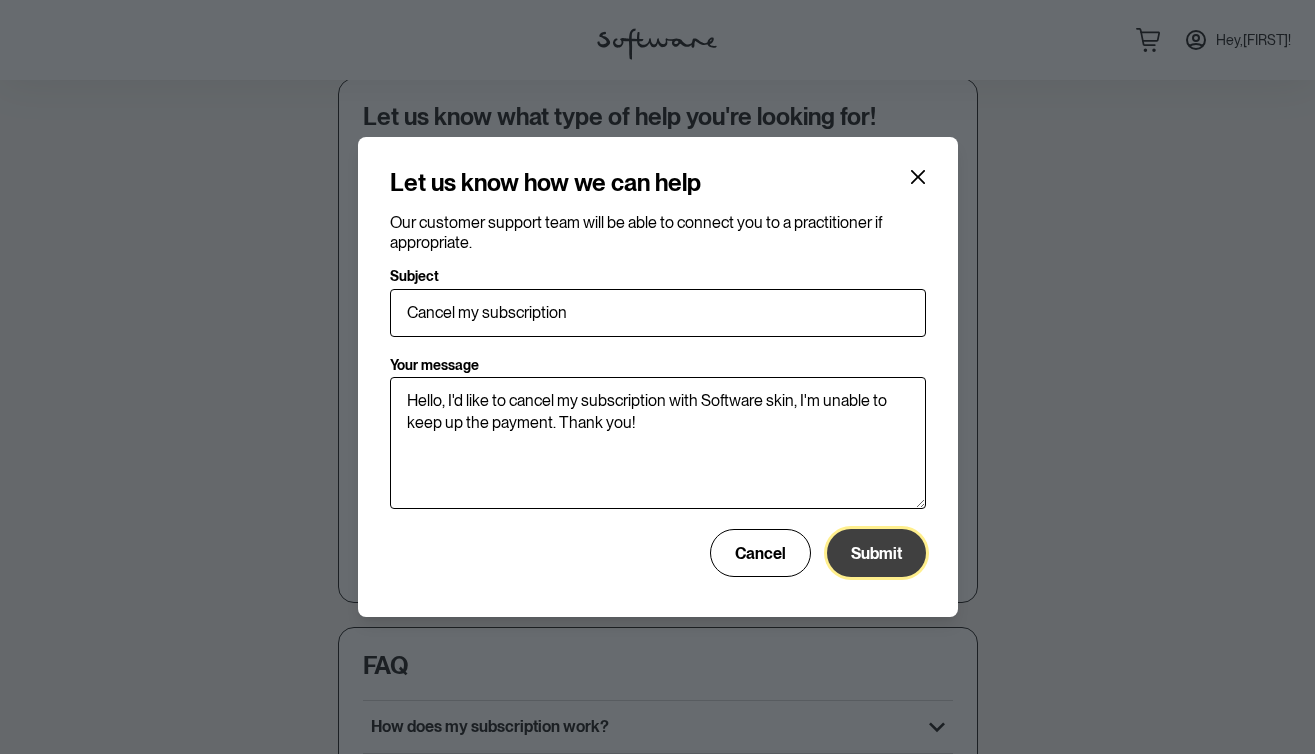 click on "Submit" at bounding box center [876, 553] 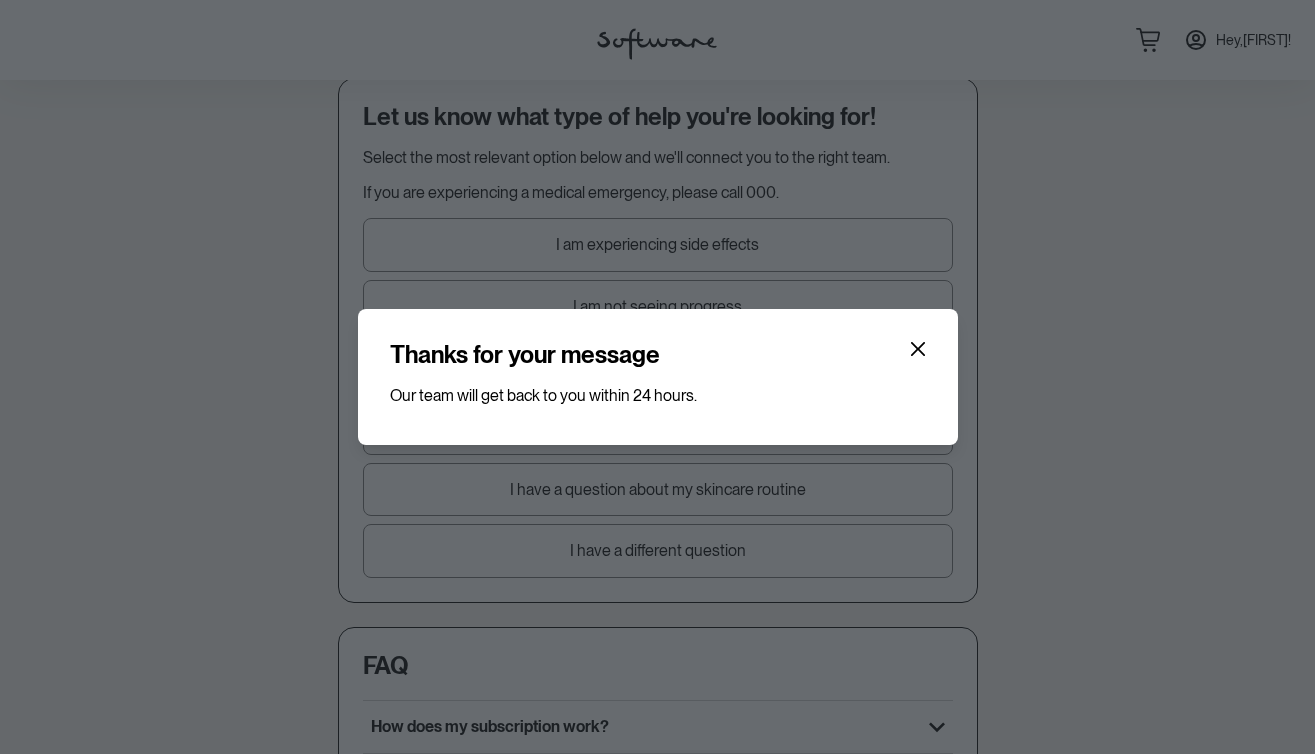 click on "Thanks for your message Our team will get back to you within 24 hours." at bounding box center [658, 377] 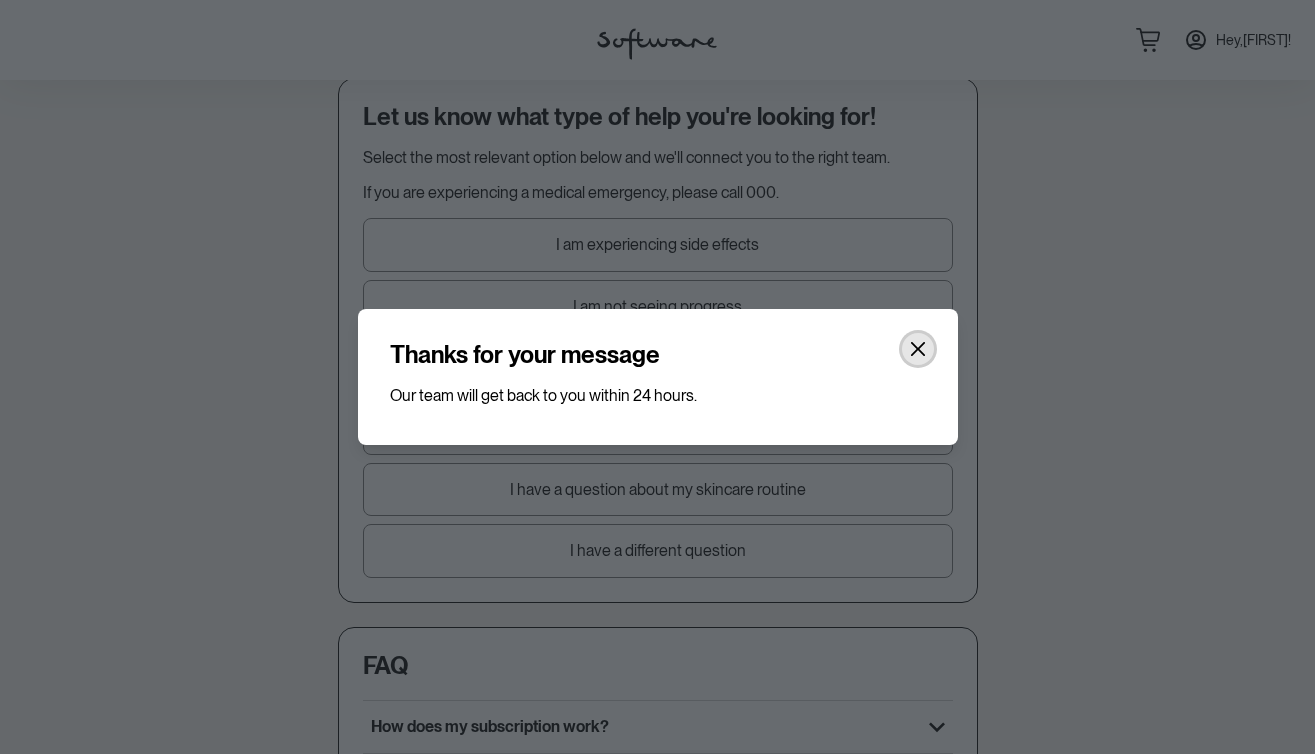 click 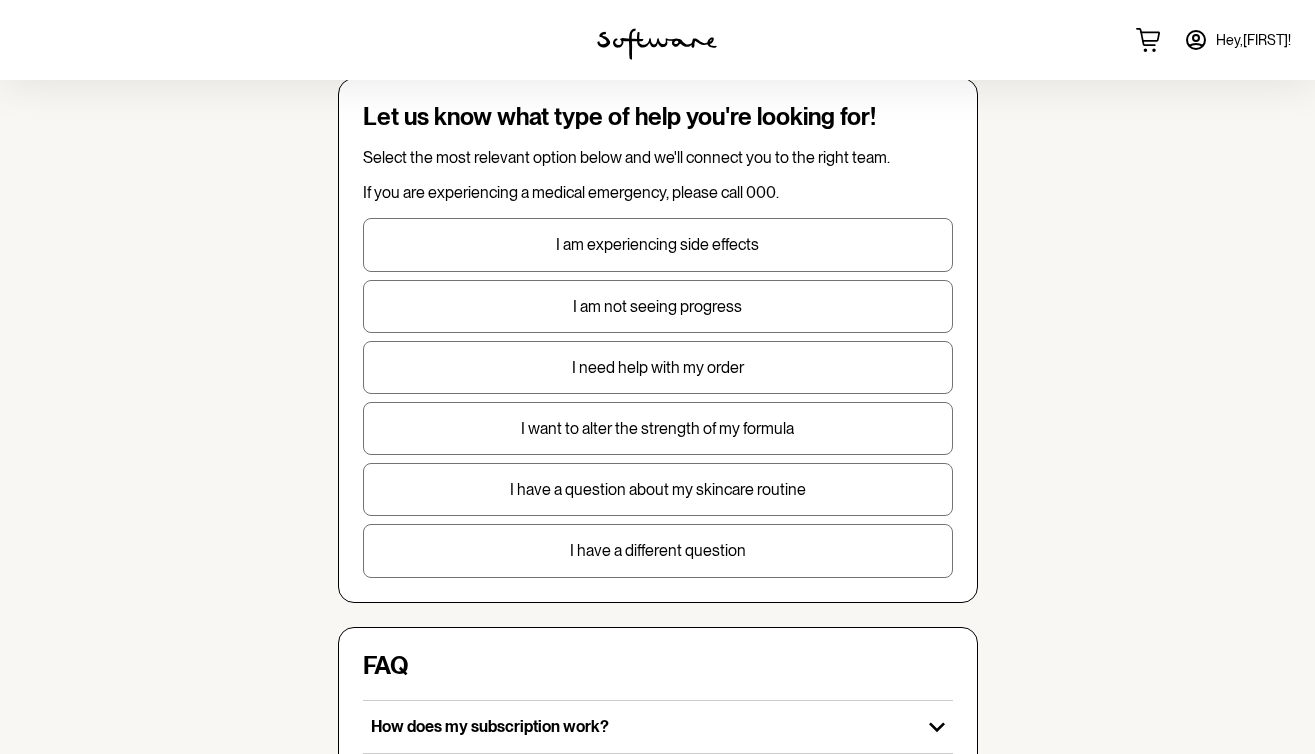 scroll, scrollTop: 0, scrollLeft: 0, axis: both 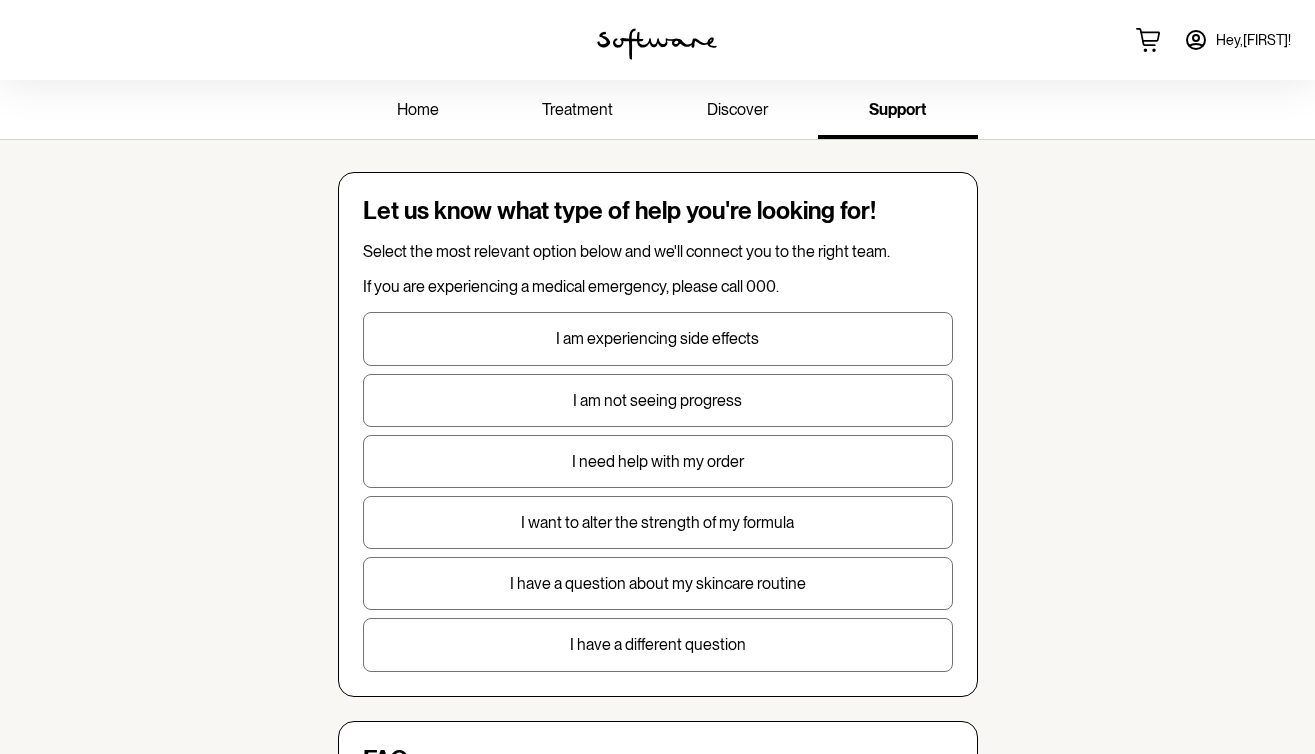 click on "home" at bounding box center [418, 109] 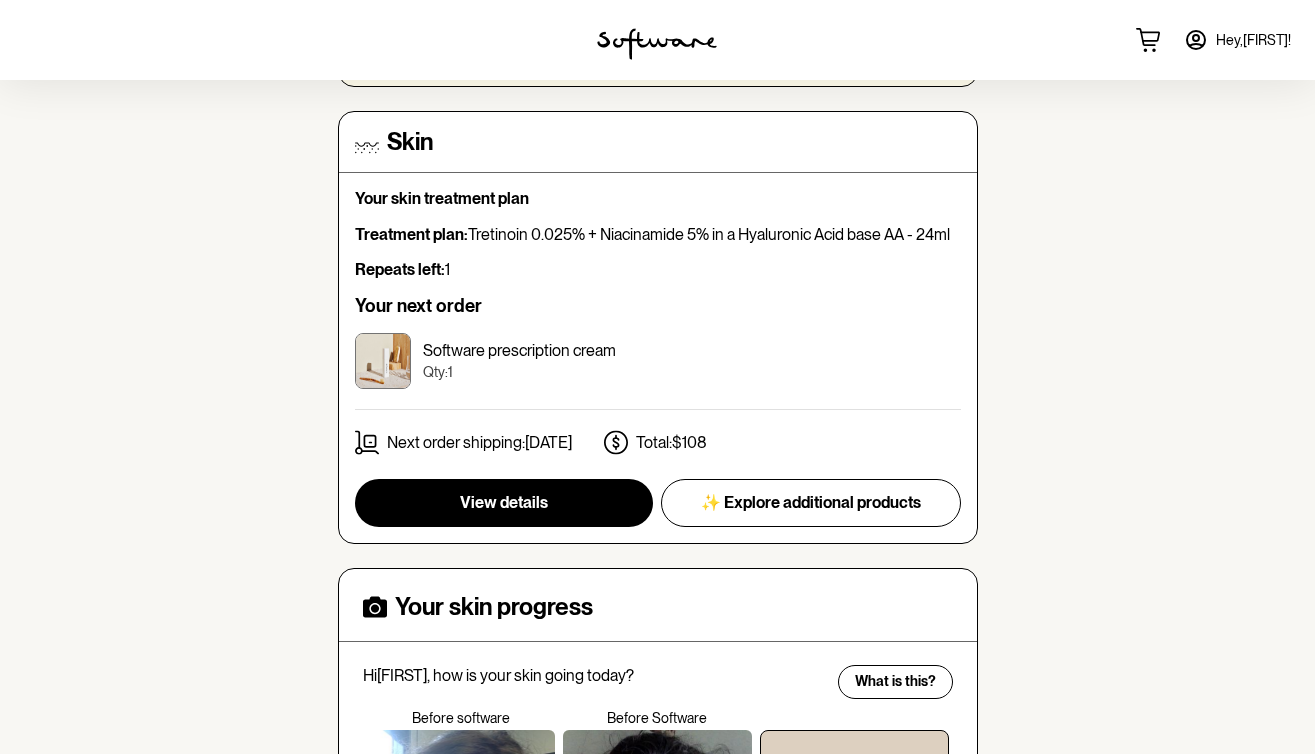 scroll, scrollTop: 460, scrollLeft: 0, axis: vertical 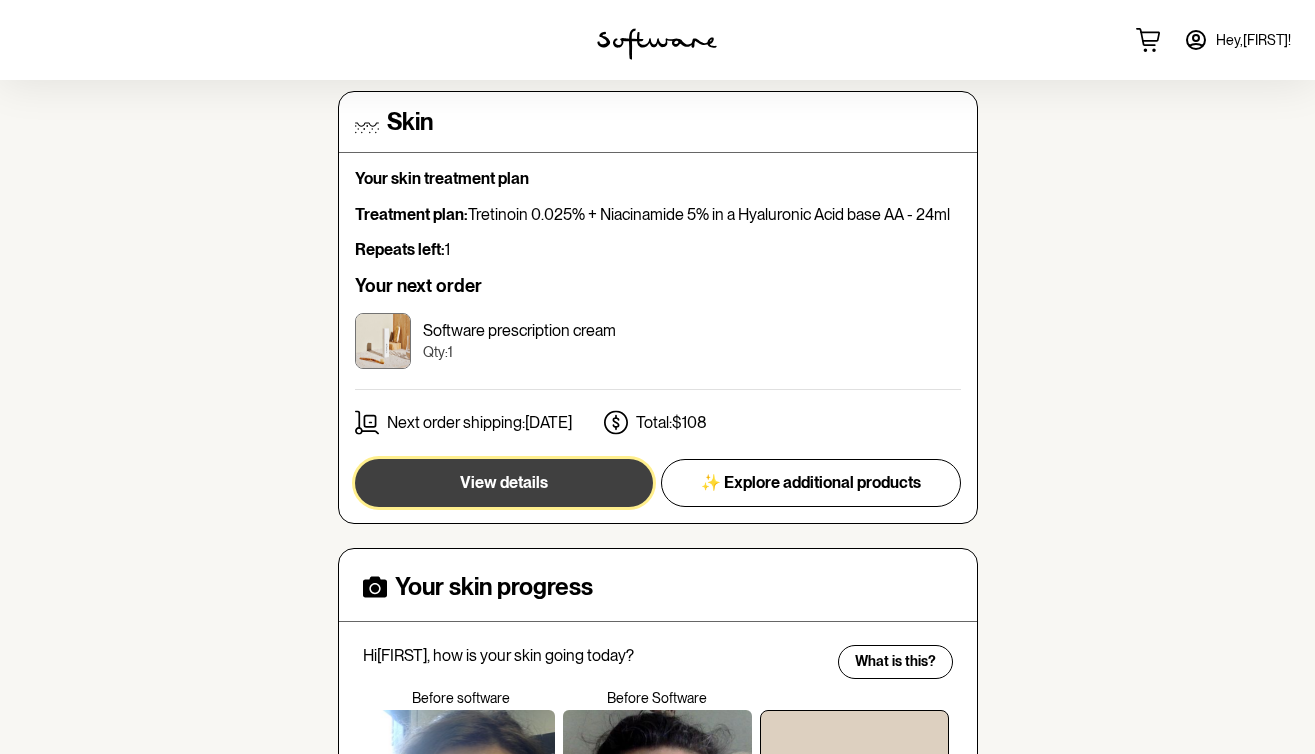 click on "View details" at bounding box center [504, 482] 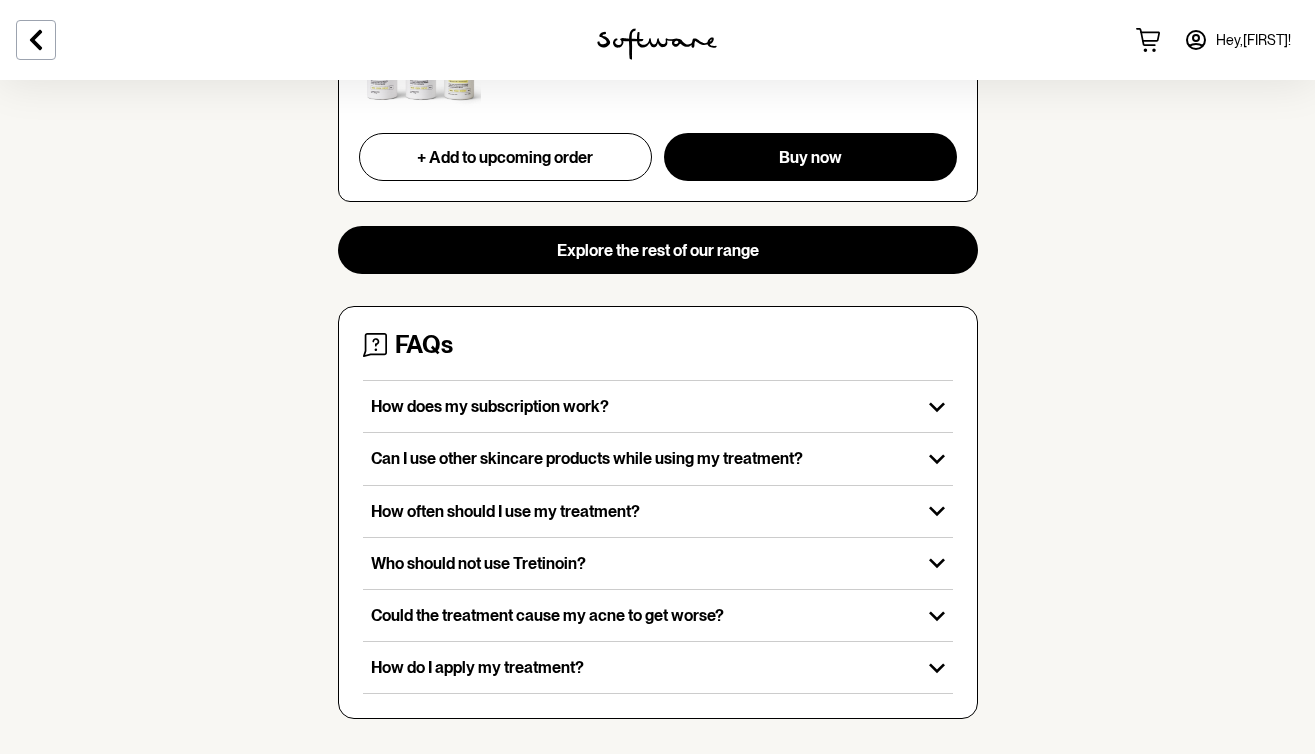scroll, scrollTop: 2147, scrollLeft: 0, axis: vertical 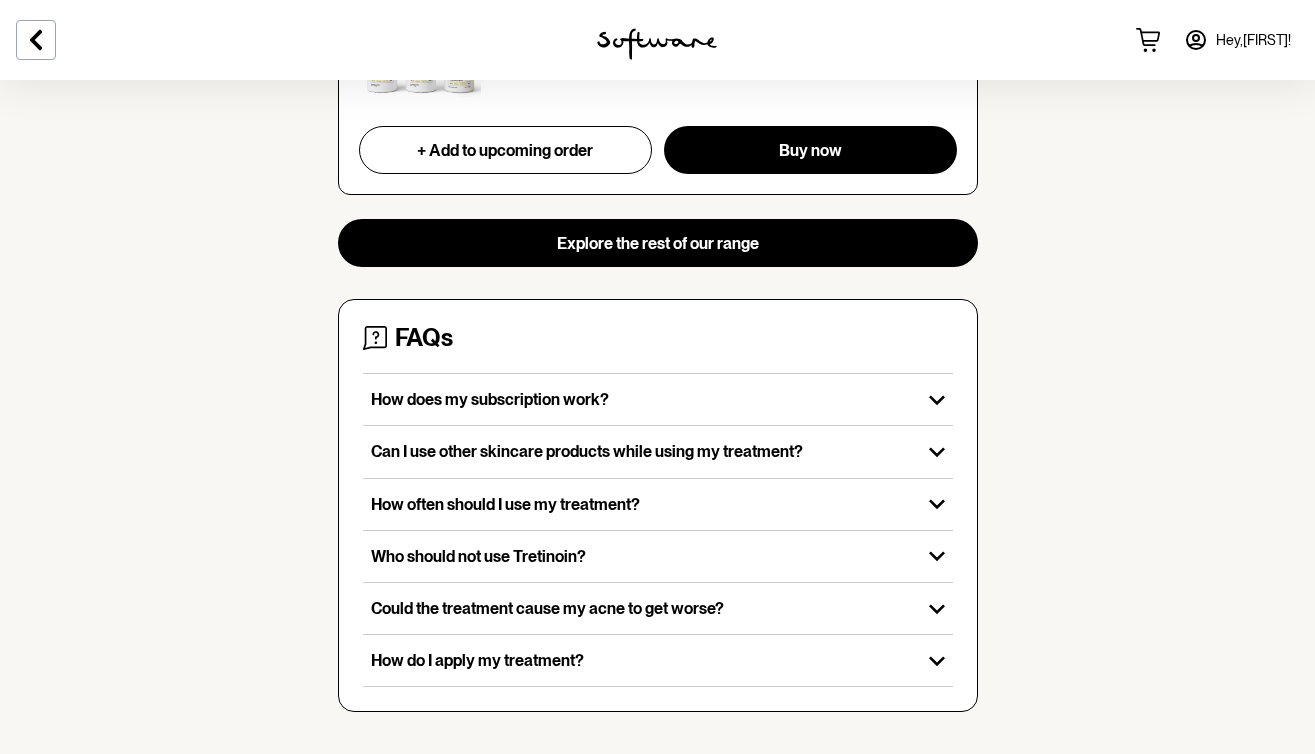 click on "FAQs" at bounding box center (424, 338) 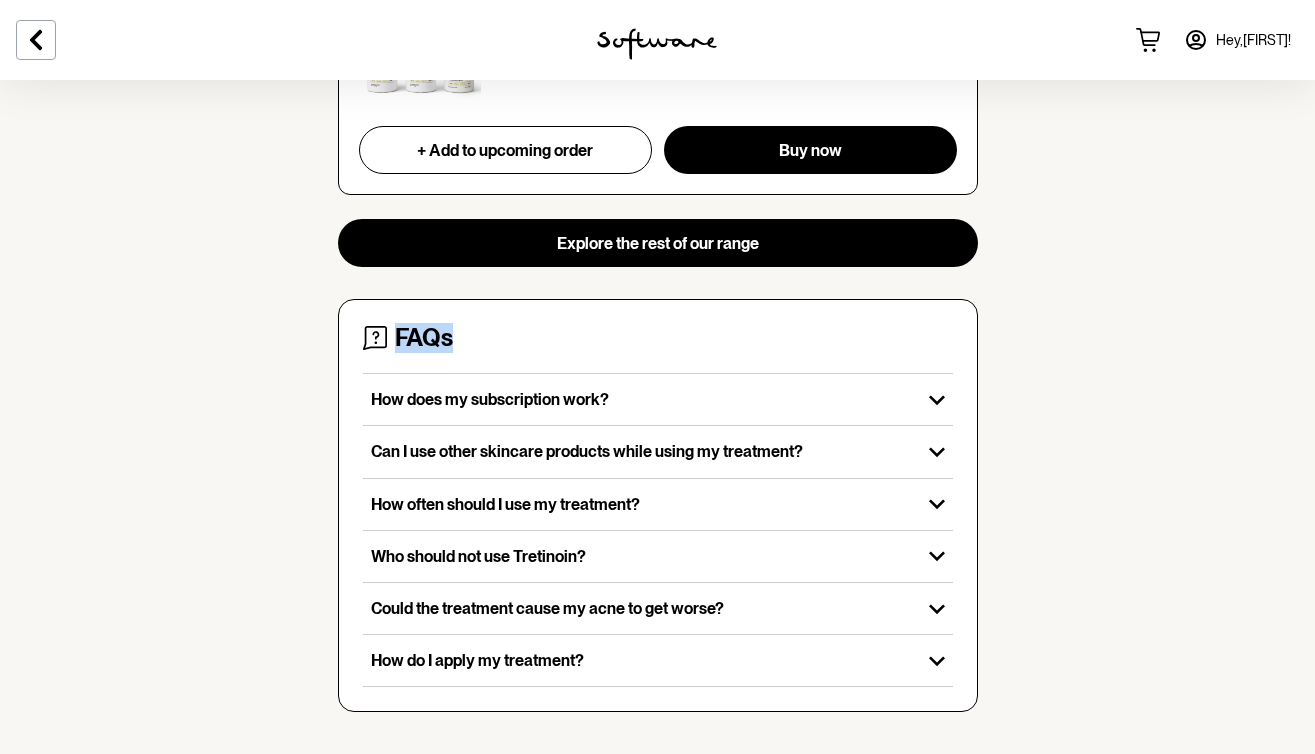 click on "FAQs" at bounding box center [424, 338] 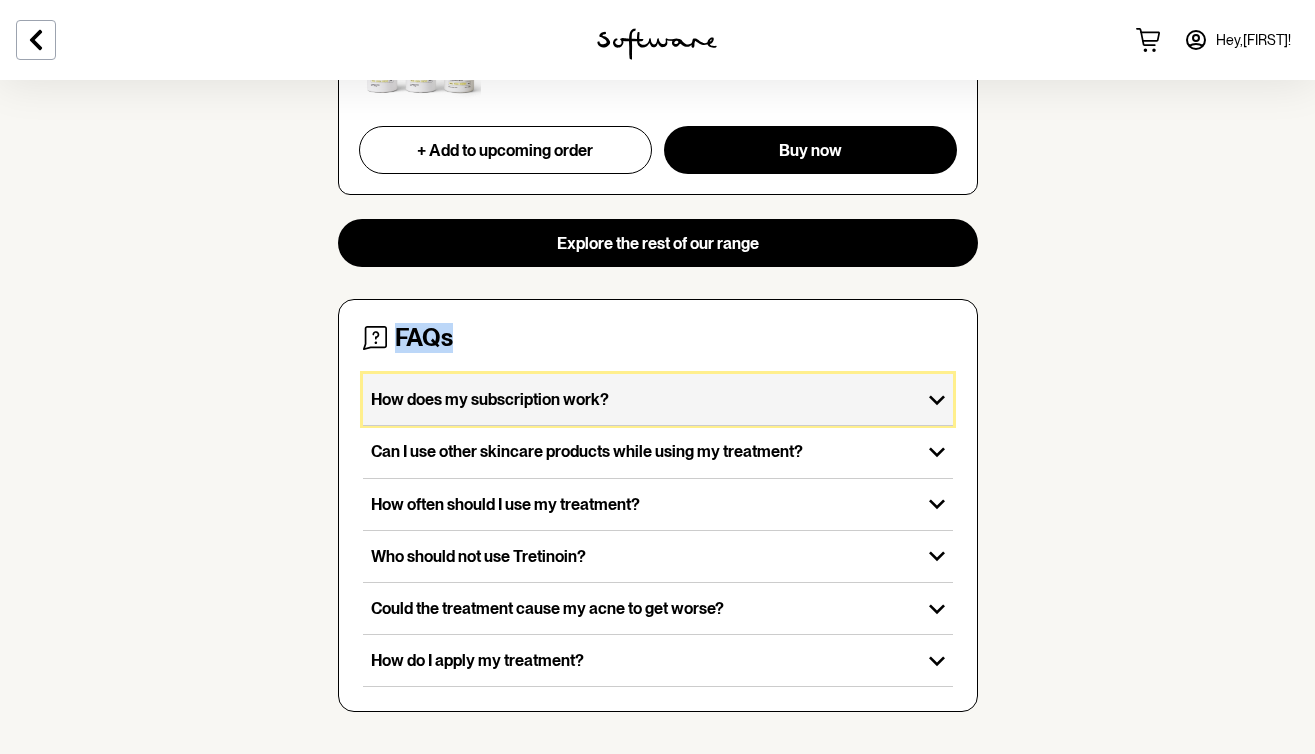 click on "How does my subscription work?" at bounding box center [642, 399] 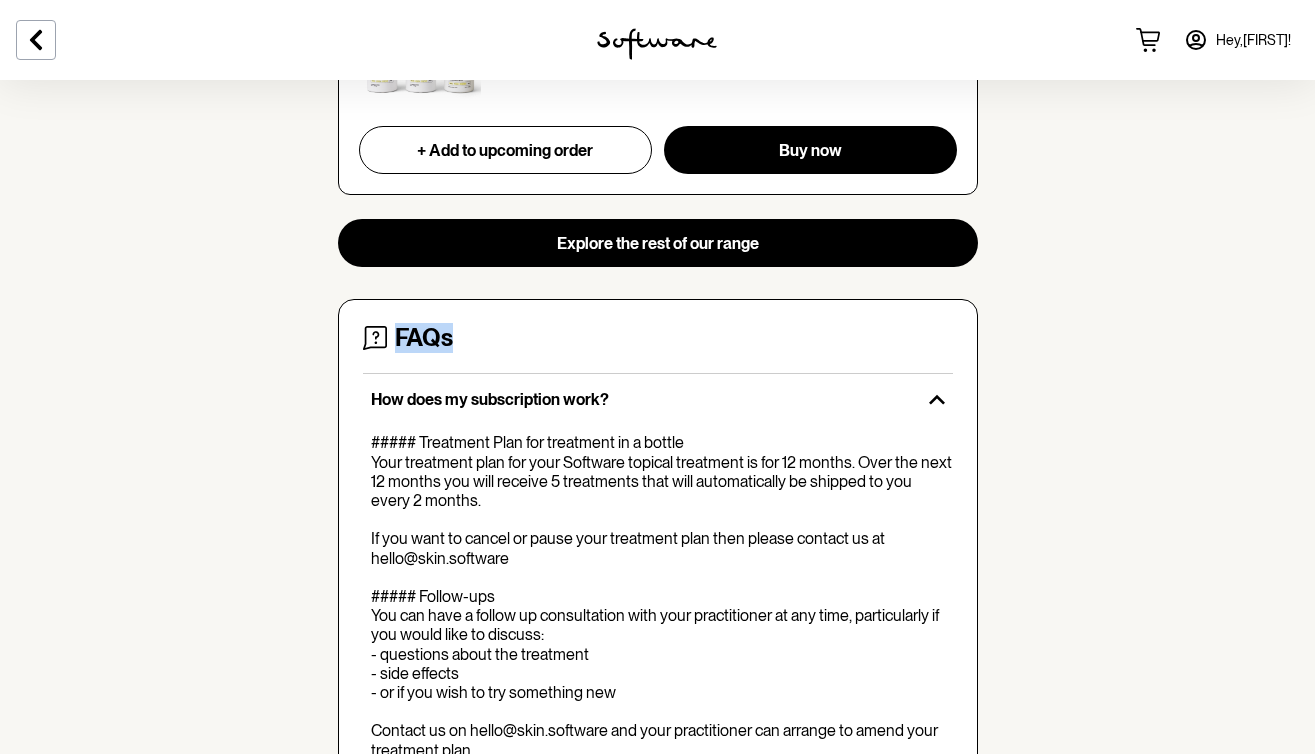 click on "FAQs" at bounding box center (424, 338) 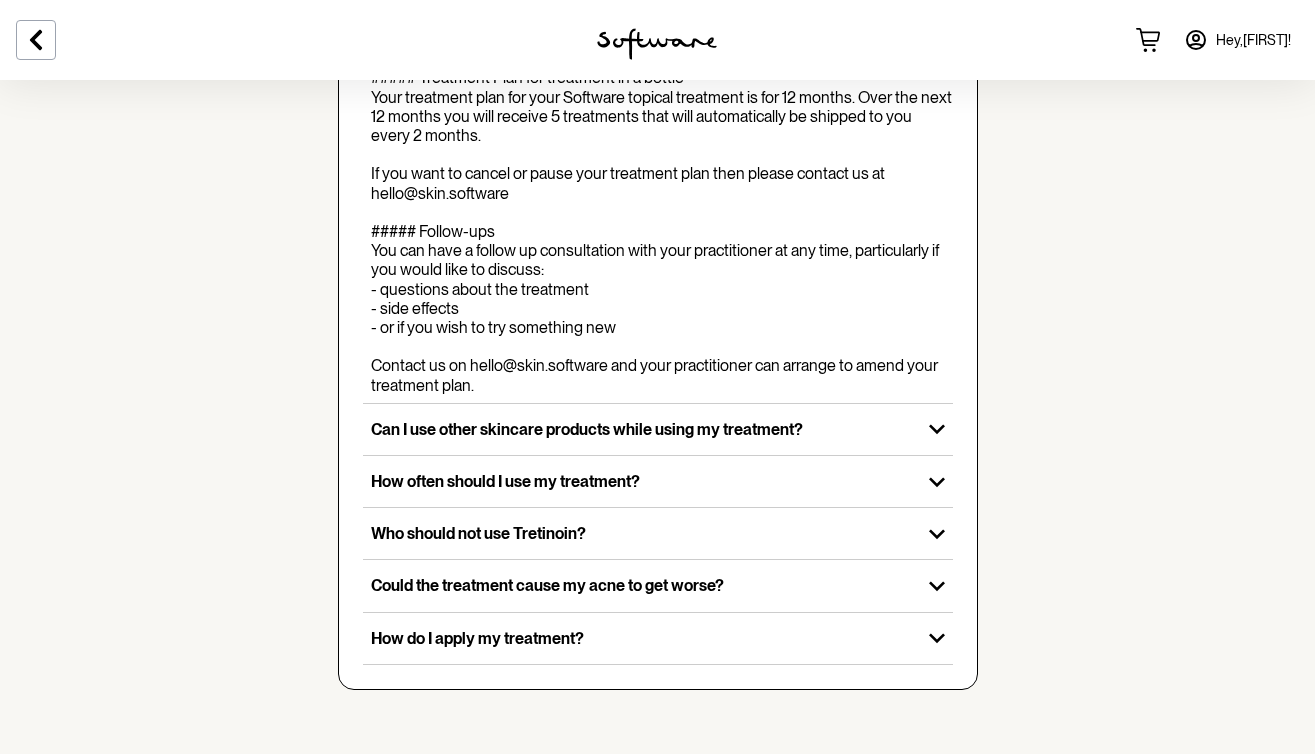 scroll, scrollTop: 2569, scrollLeft: 0, axis: vertical 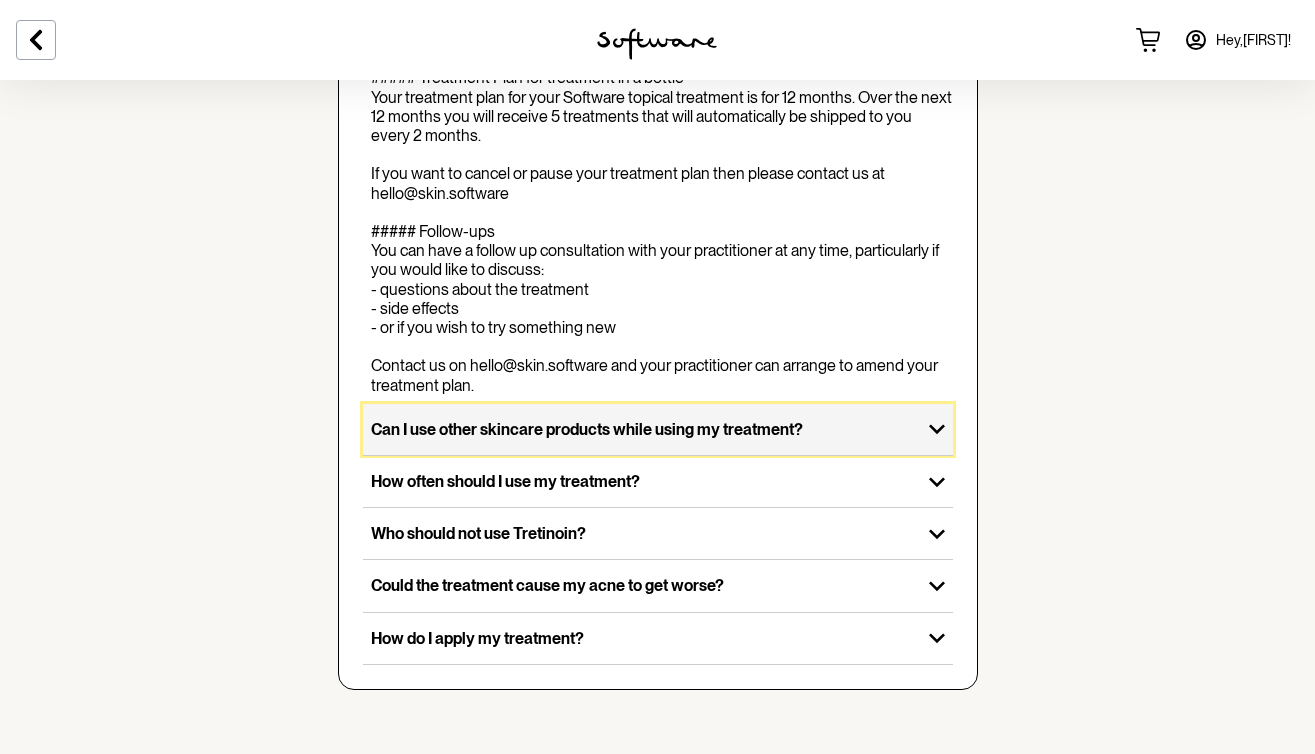click on "Can I use other skincare products while using my treatment?" at bounding box center (642, 429) 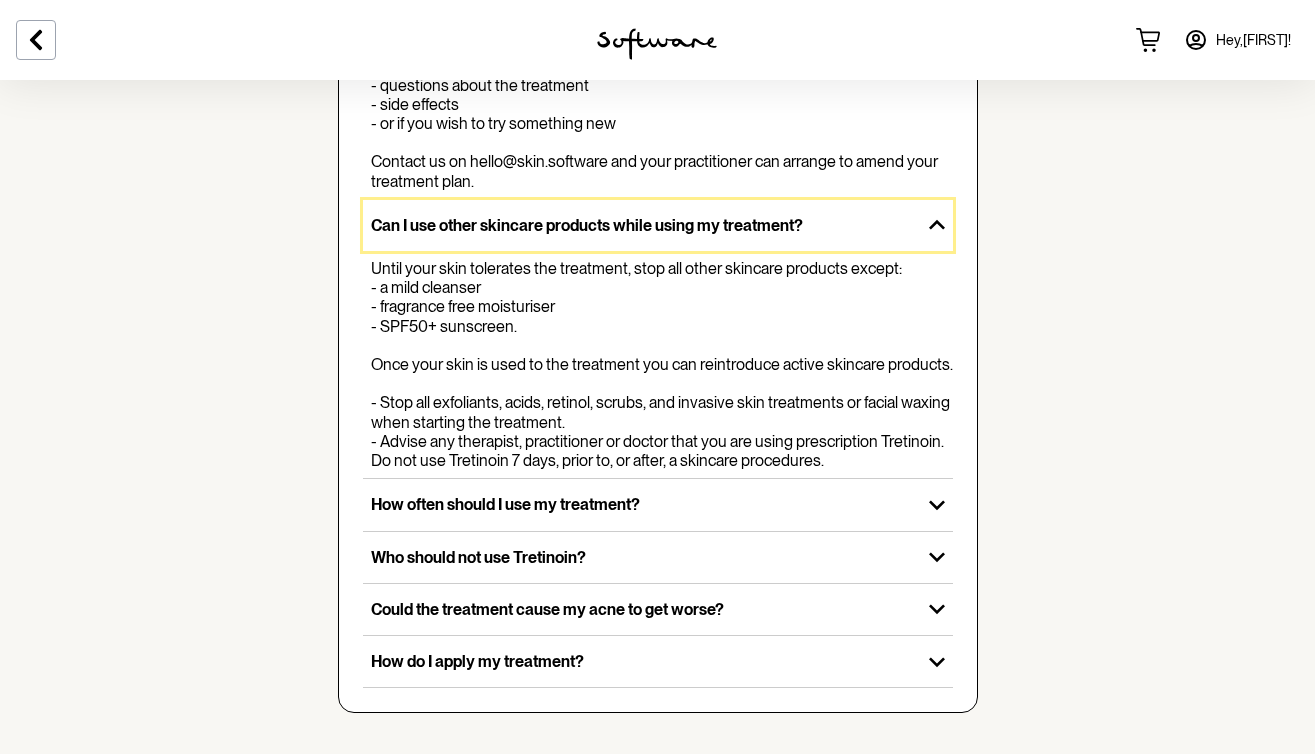 scroll, scrollTop: 2785, scrollLeft: 0, axis: vertical 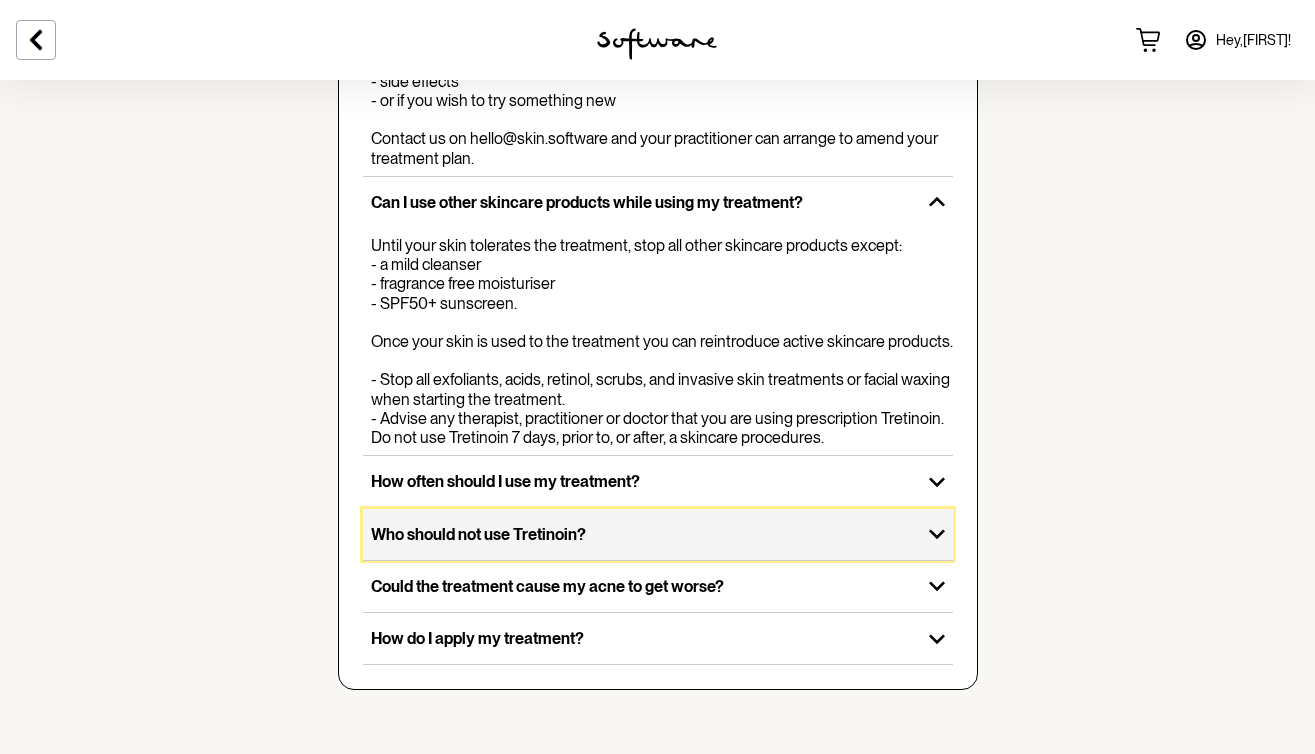 click on "Who should not use Tretinoin?" at bounding box center (642, 534) 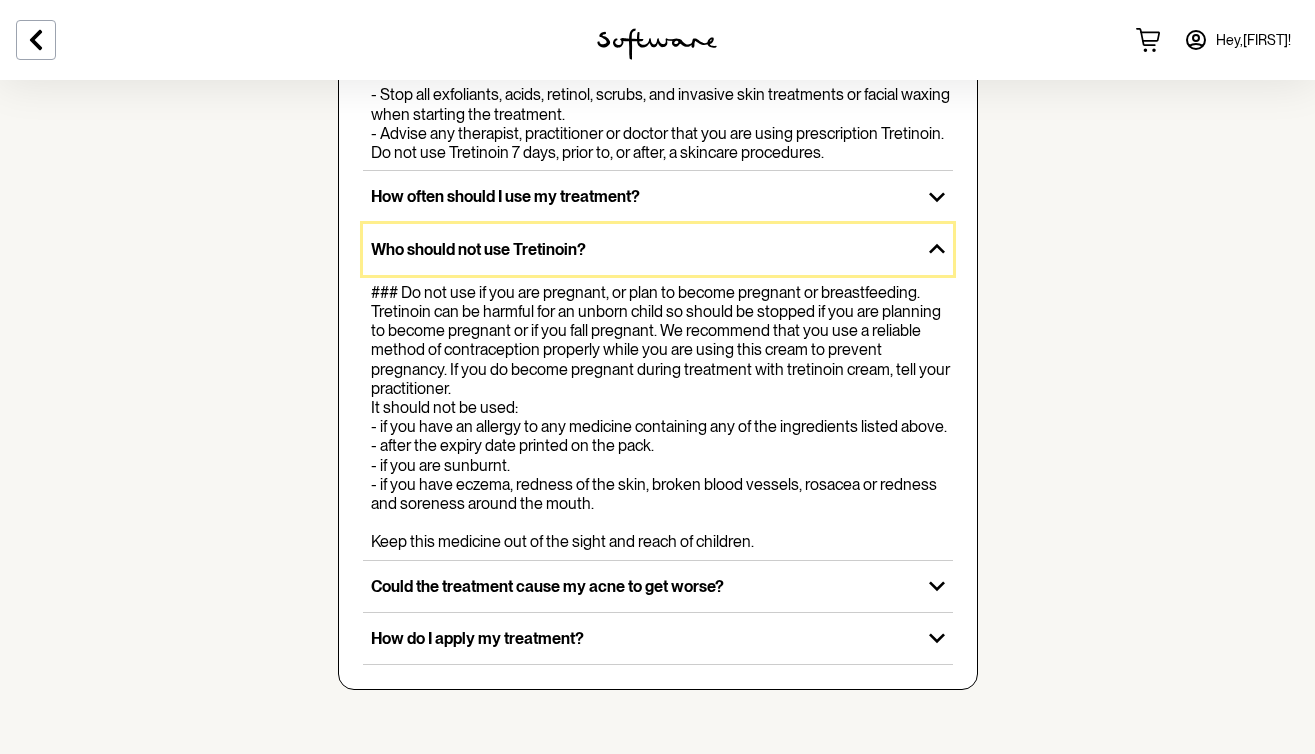 scroll, scrollTop: 3120, scrollLeft: 0, axis: vertical 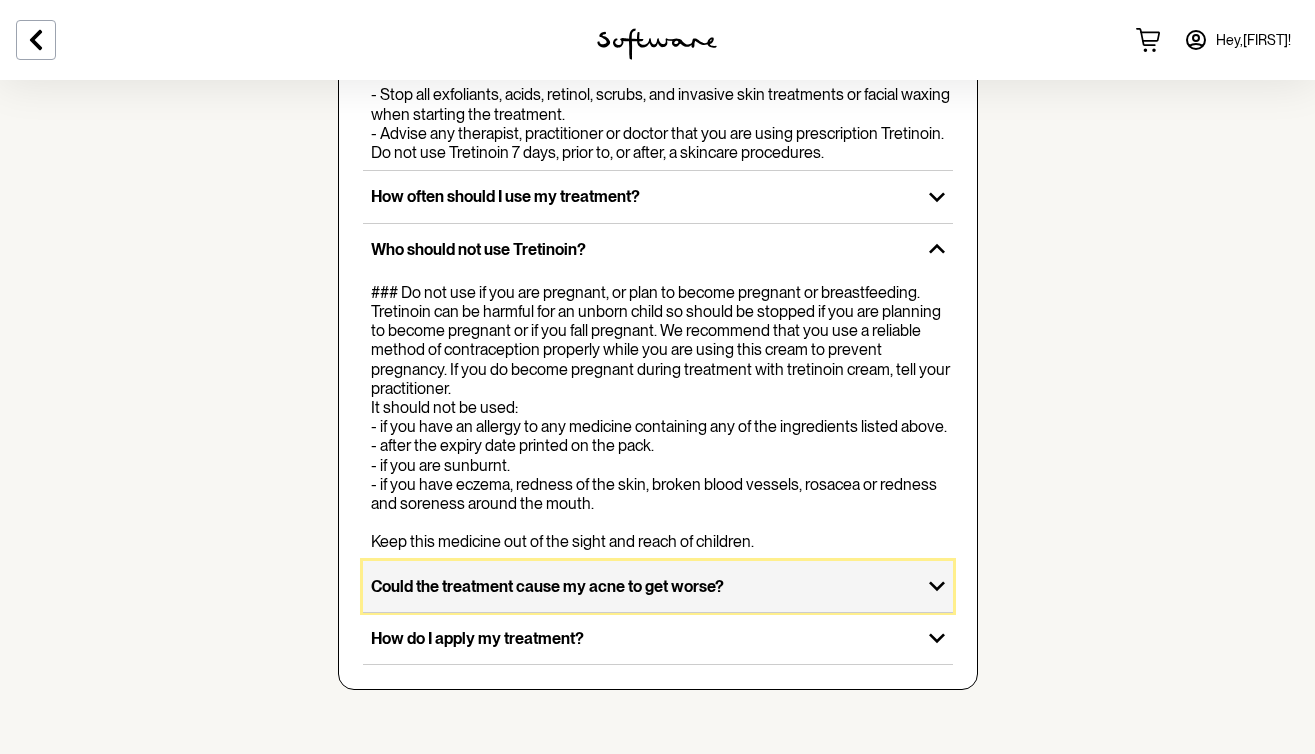 click on "Could the treatment cause my acne to get worse?" at bounding box center (642, 586) 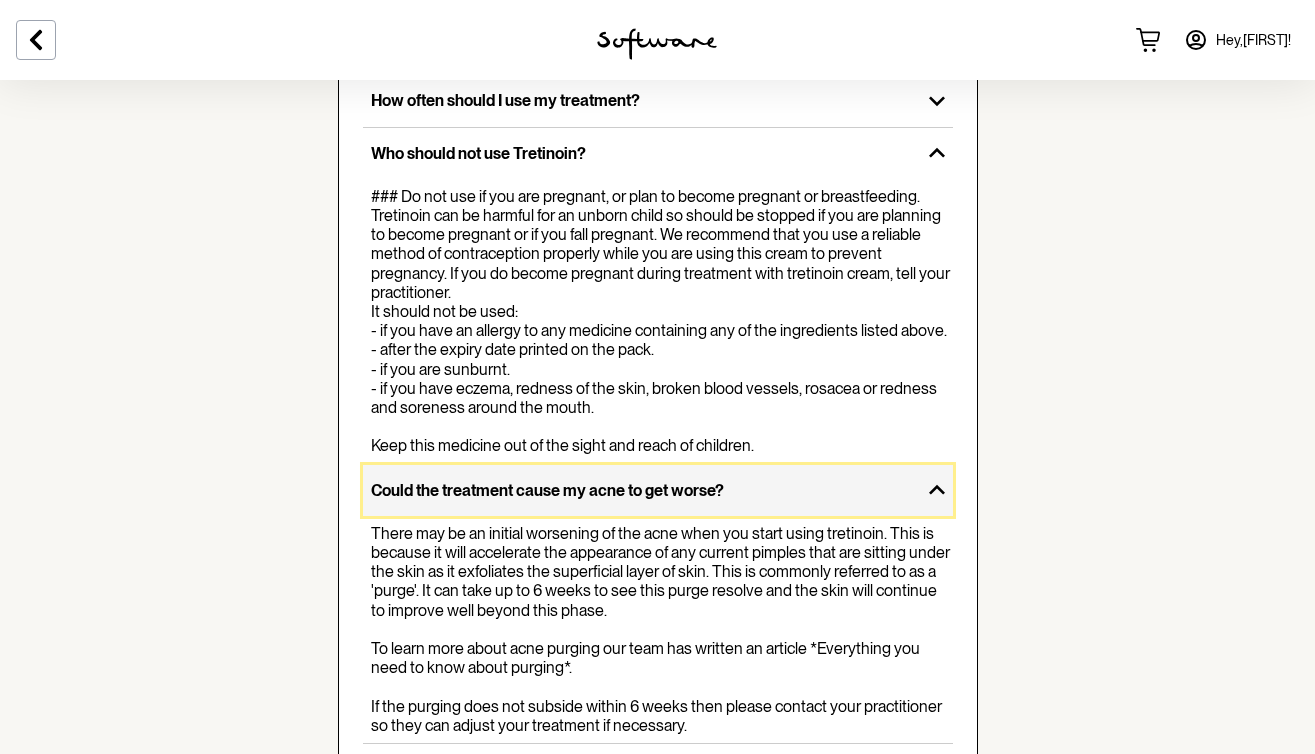 scroll, scrollTop: 3347, scrollLeft: 0, axis: vertical 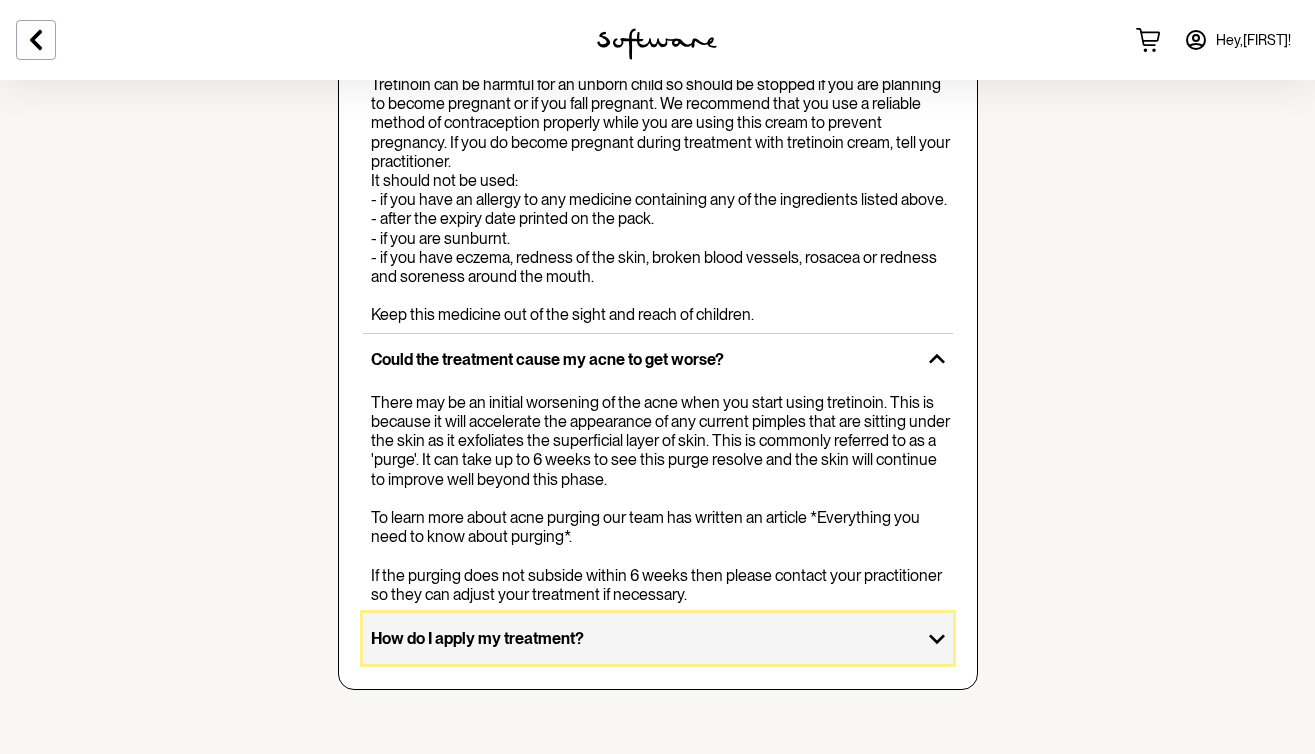 click on "How do I apply my treatment?" at bounding box center (642, 638) 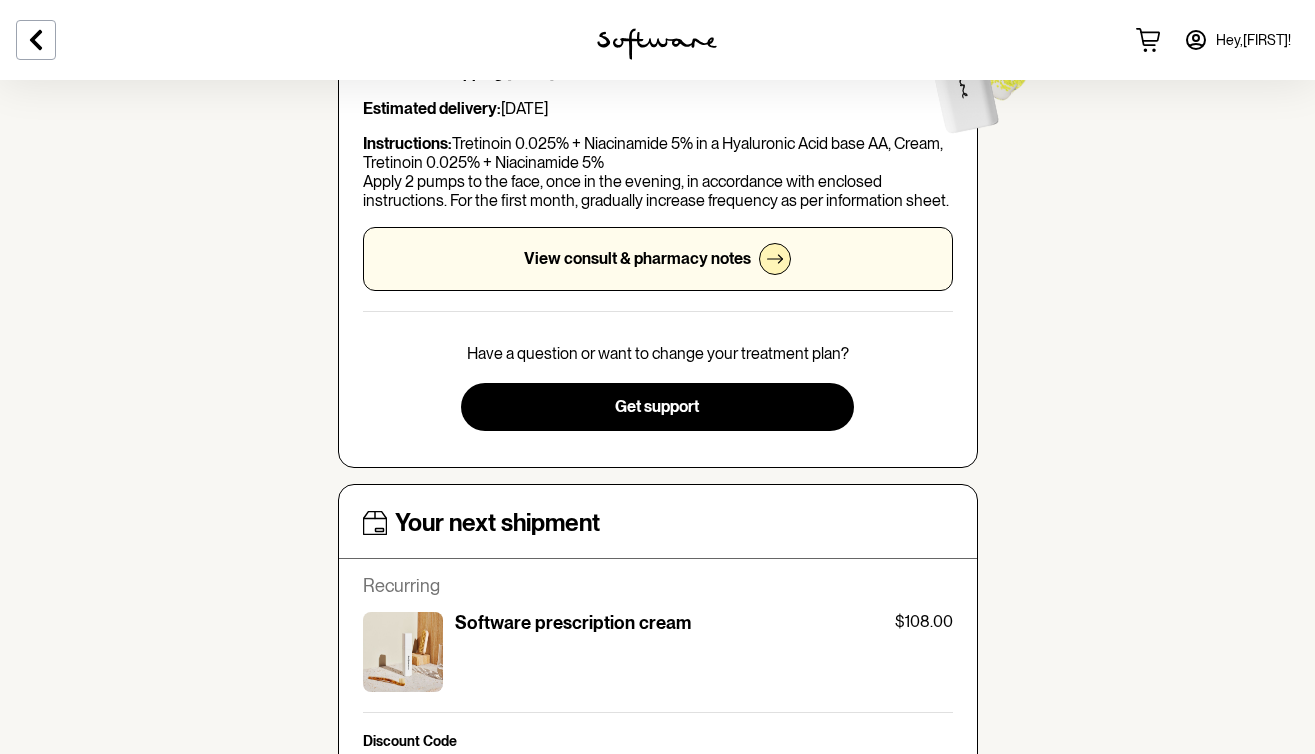 scroll, scrollTop: 357, scrollLeft: 0, axis: vertical 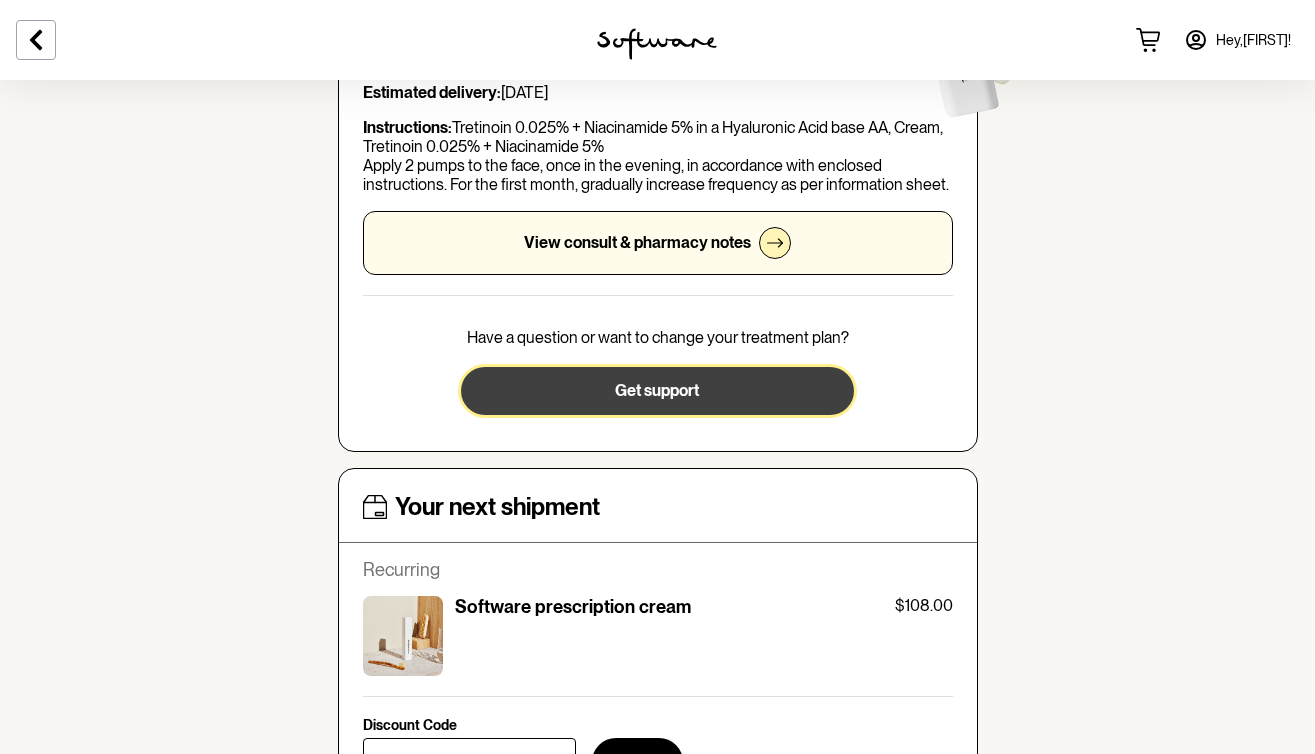 click on "Get support" at bounding box center [657, 390] 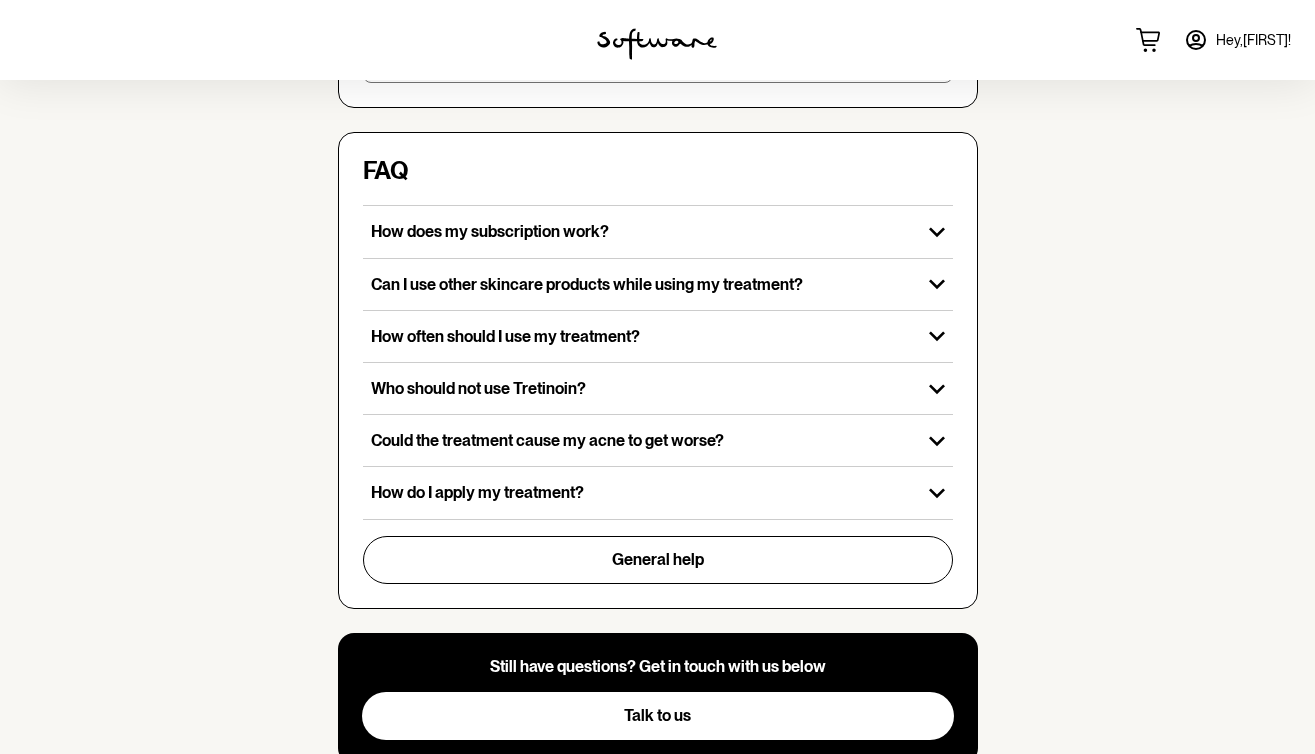 scroll, scrollTop: 663, scrollLeft: 0, axis: vertical 